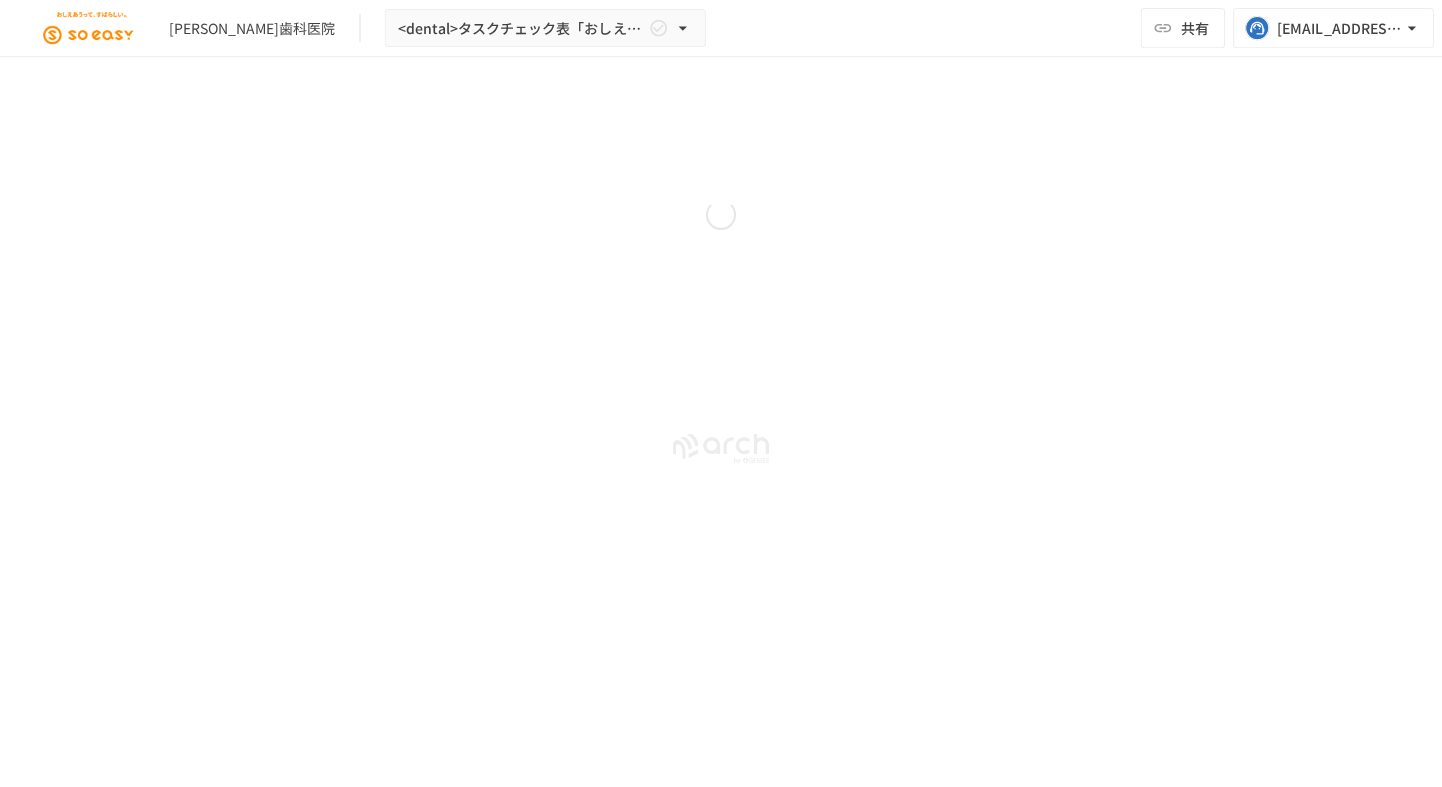scroll, scrollTop: 0, scrollLeft: 0, axis: both 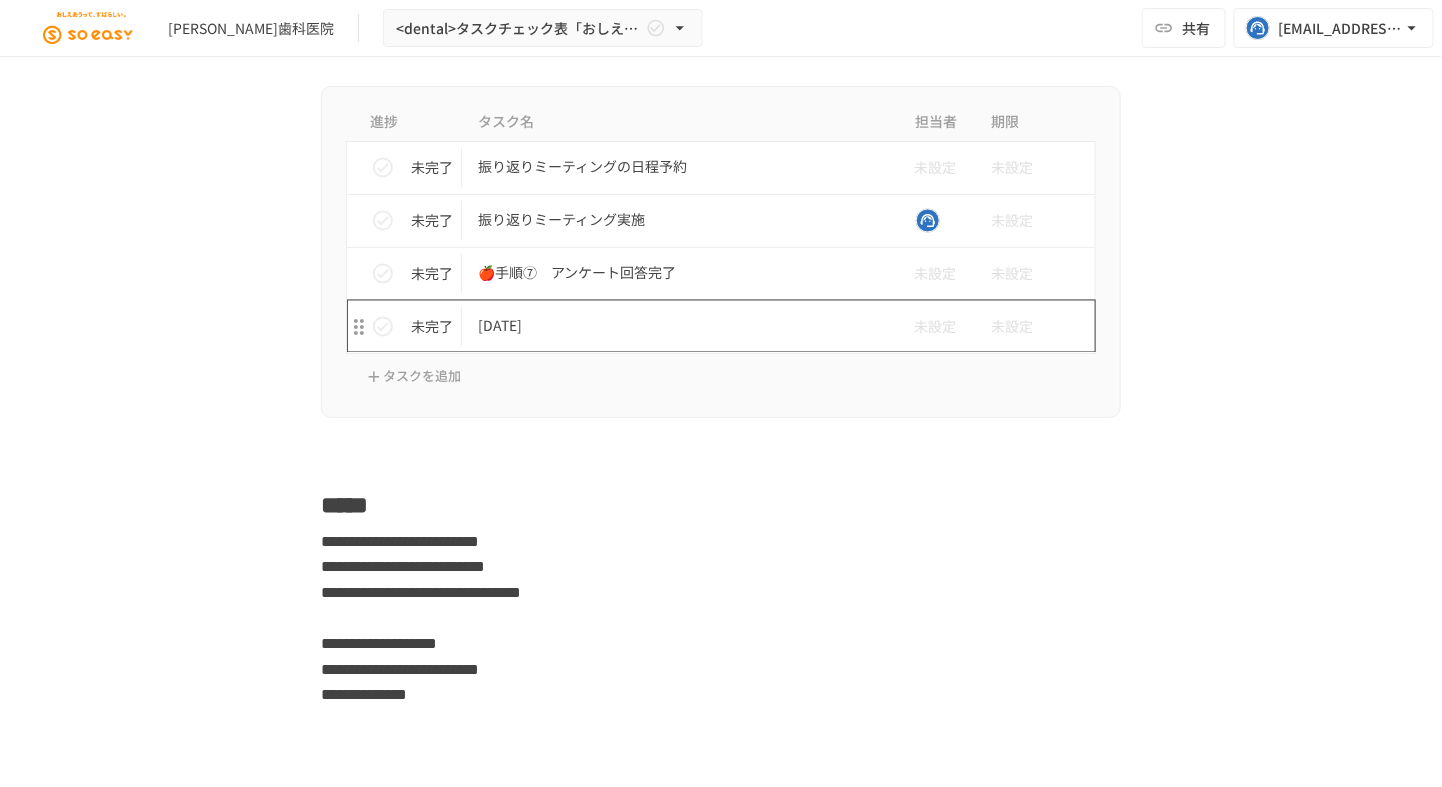 click on "[DATE]" at bounding box center [679, 326] 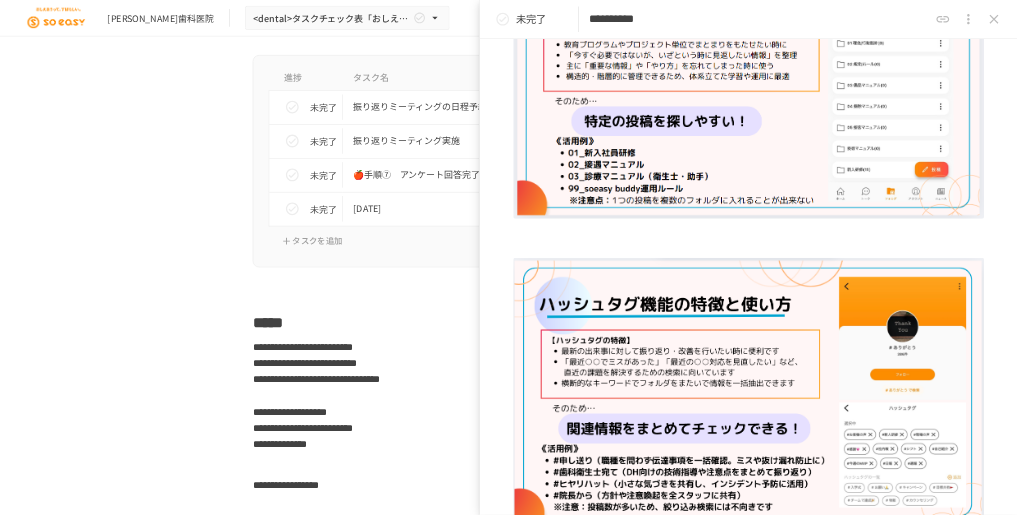 scroll, scrollTop: 2500, scrollLeft: 0, axis: vertical 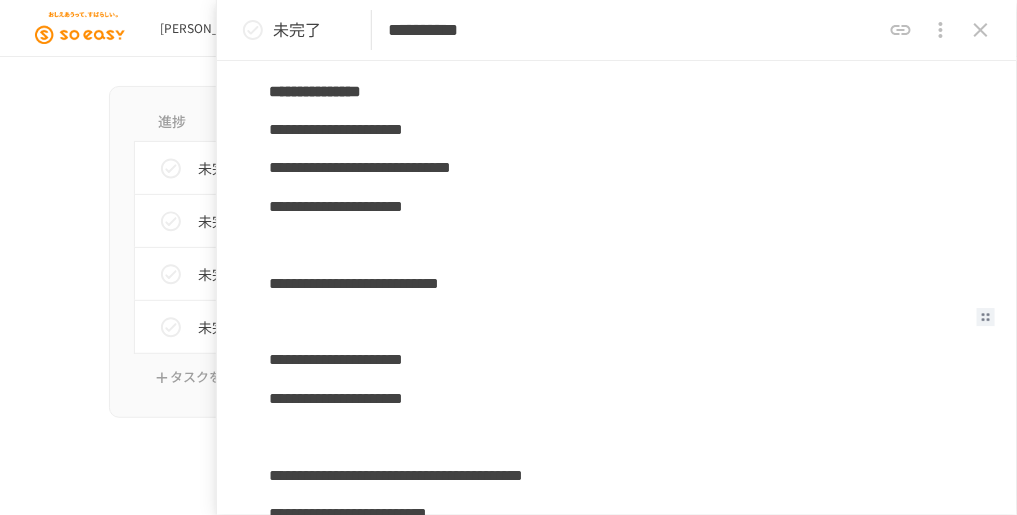 click at bounding box center [617, 322] 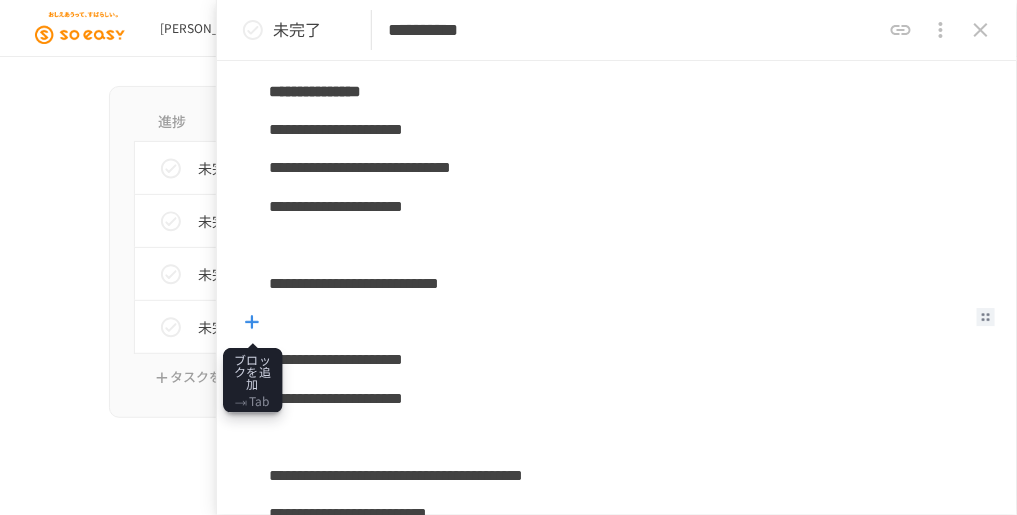 click 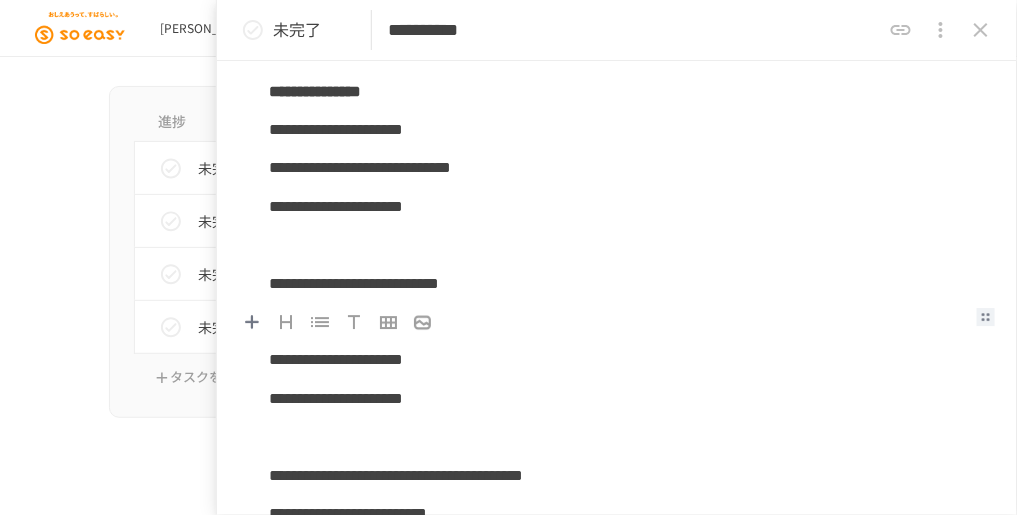 click at bounding box center [617, 322] 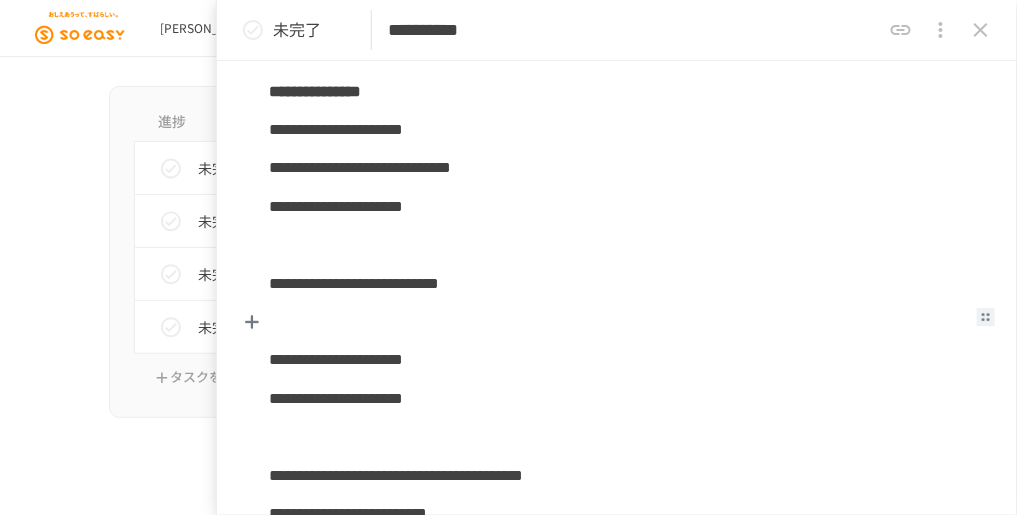 type 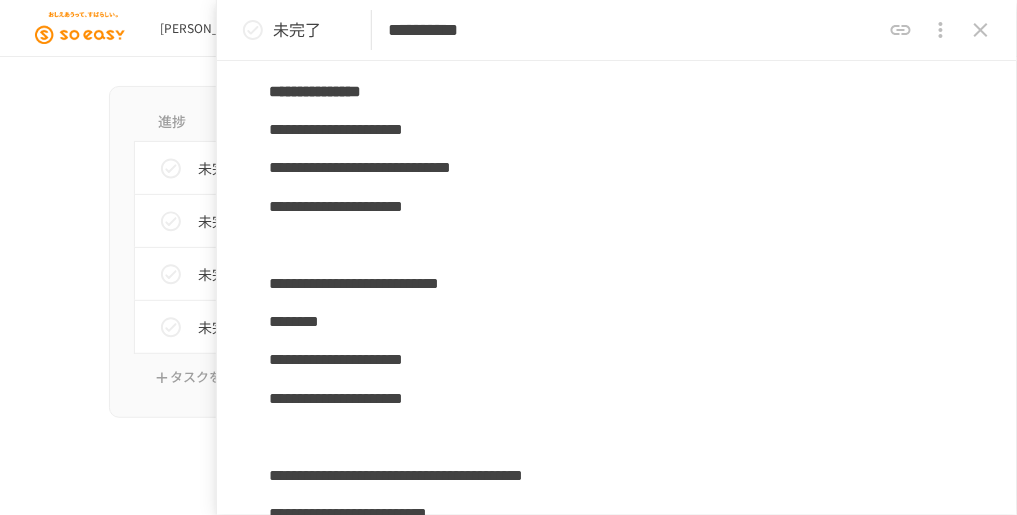 scroll, scrollTop: 1365, scrollLeft: 0, axis: vertical 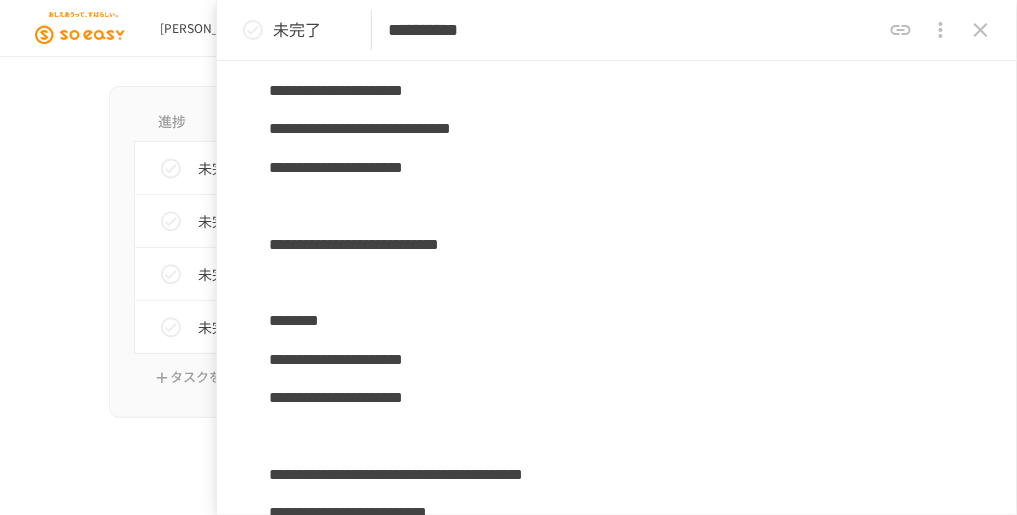click on "********" at bounding box center (611, 321) 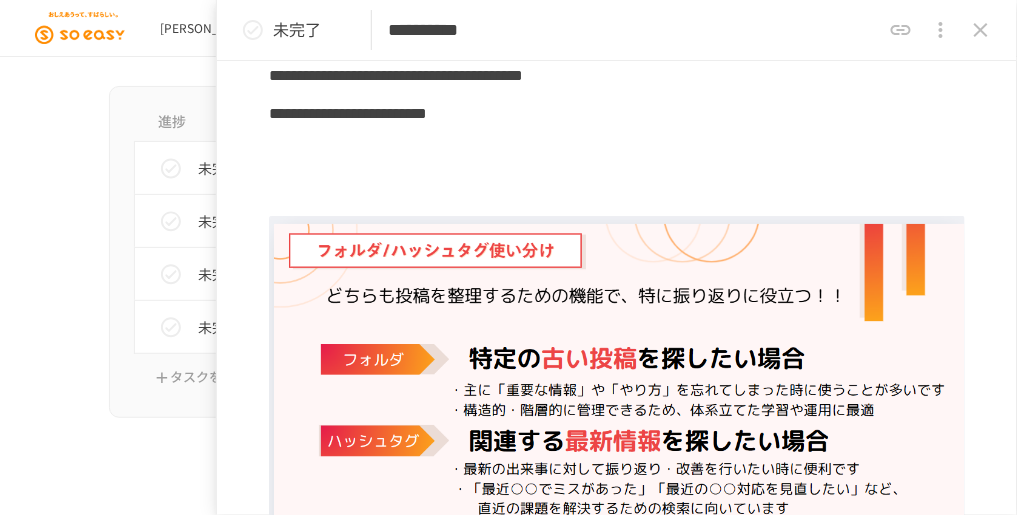 scroll, scrollTop: 1578, scrollLeft: 0, axis: vertical 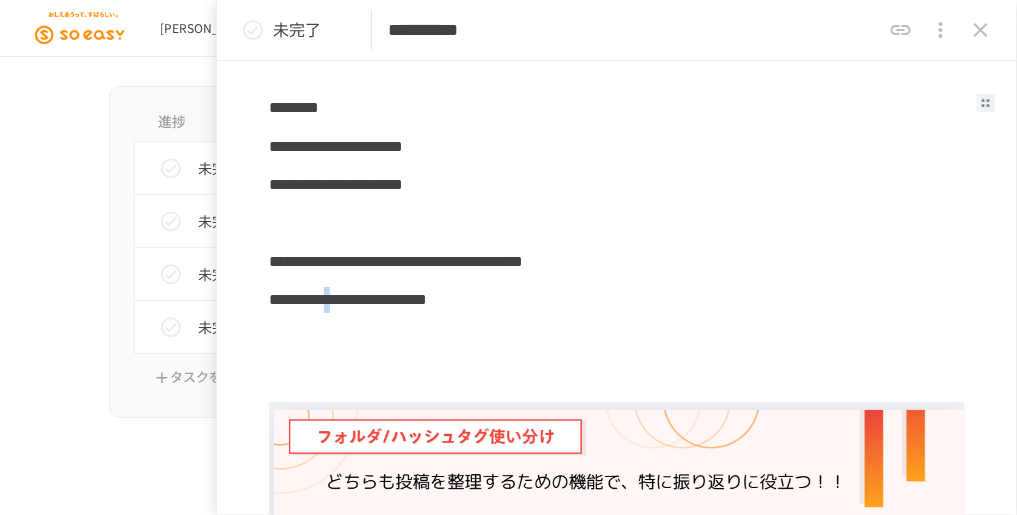 click on "**********" at bounding box center (611, 300) 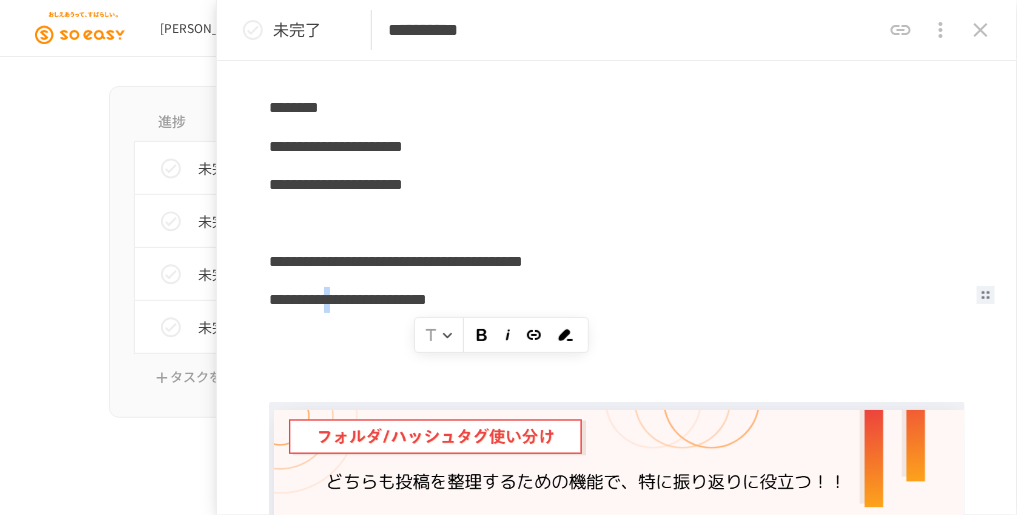 type 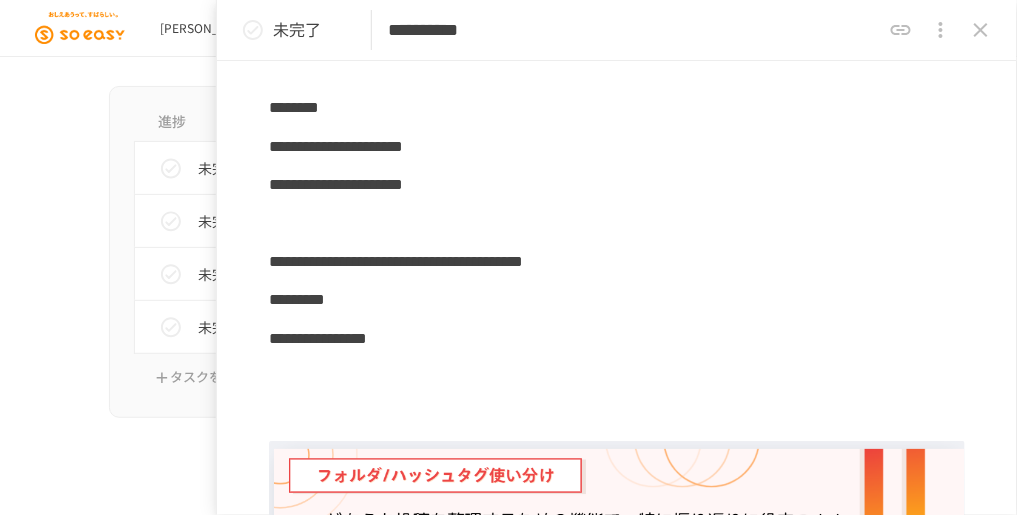 type 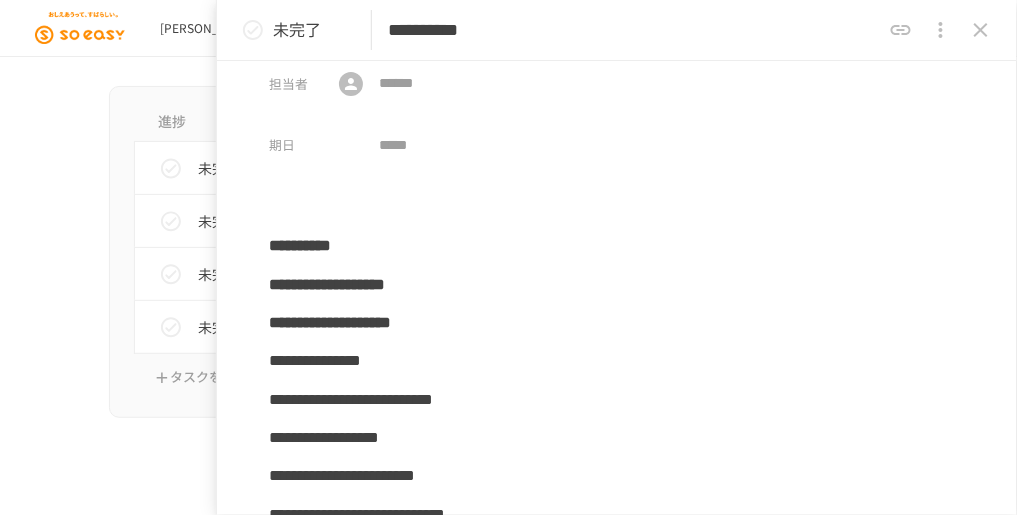 scroll, scrollTop: 0, scrollLeft: 0, axis: both 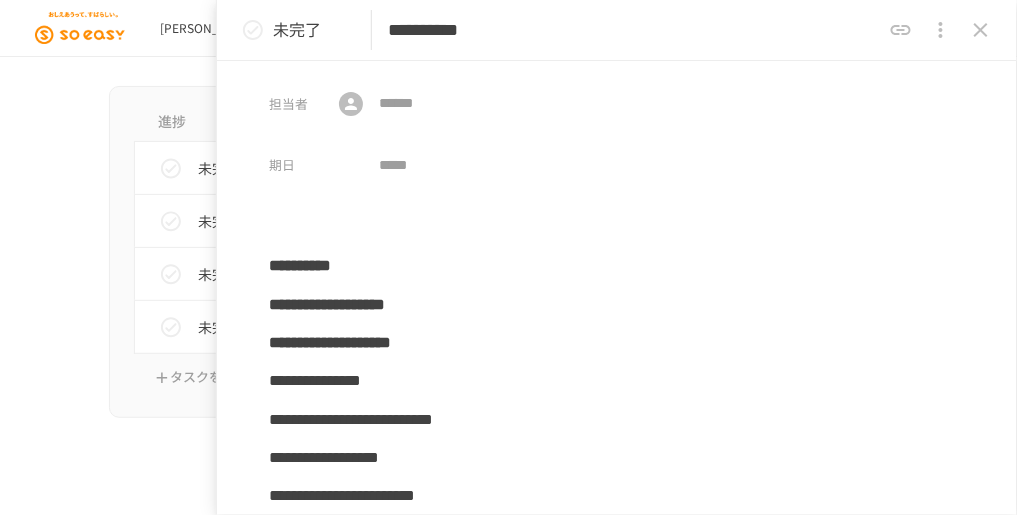 click at bounding box center [617, 227] 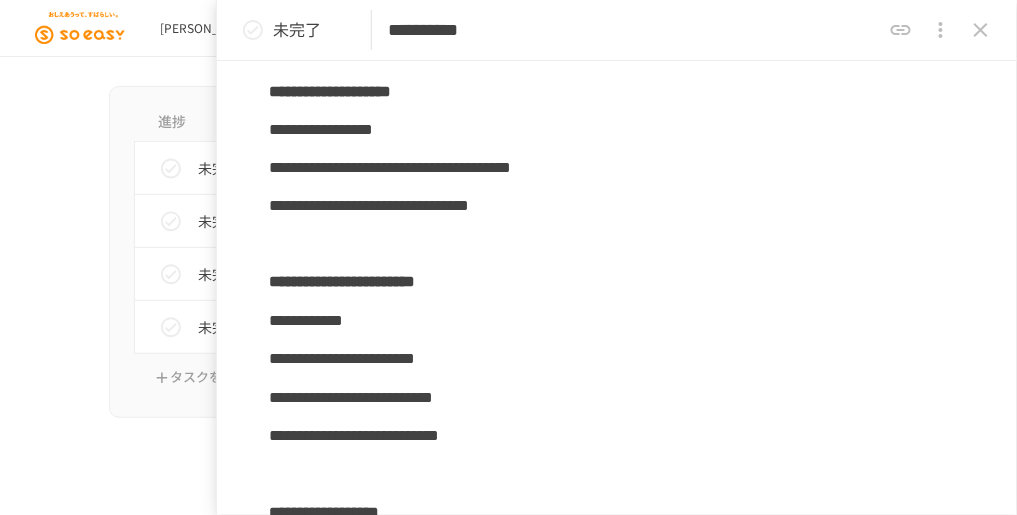 scroll, scrollTop: 746, scrollLeft: 0, axis: vertical 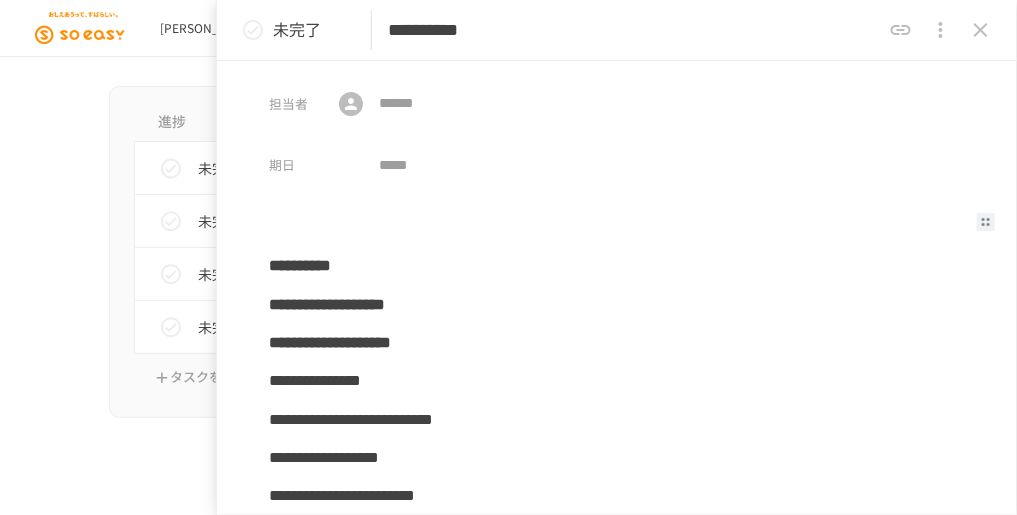click at bounding box center (617, 227) 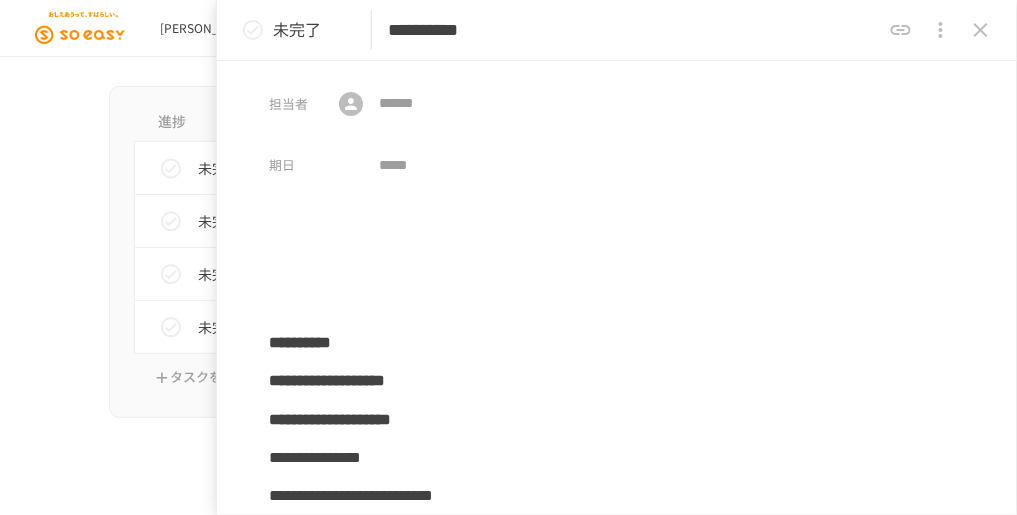 type 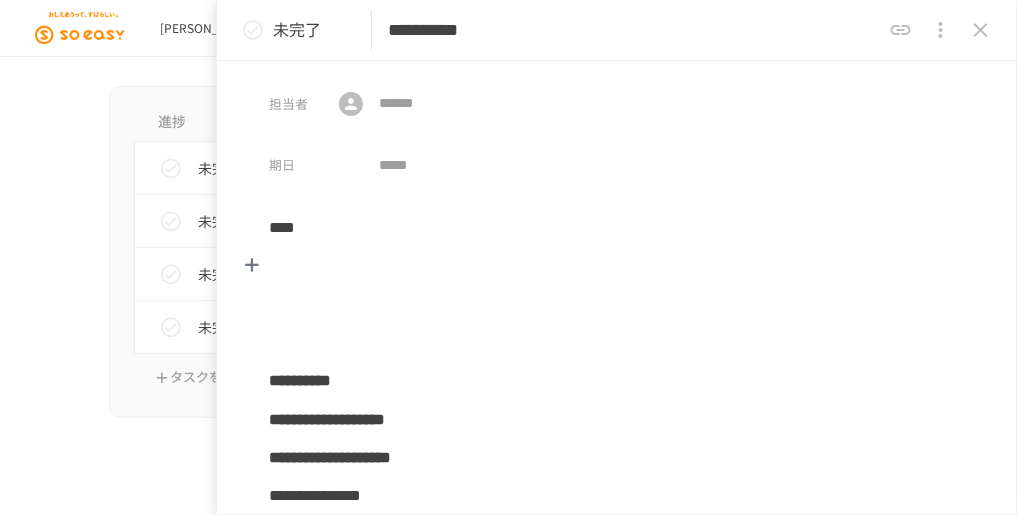 type 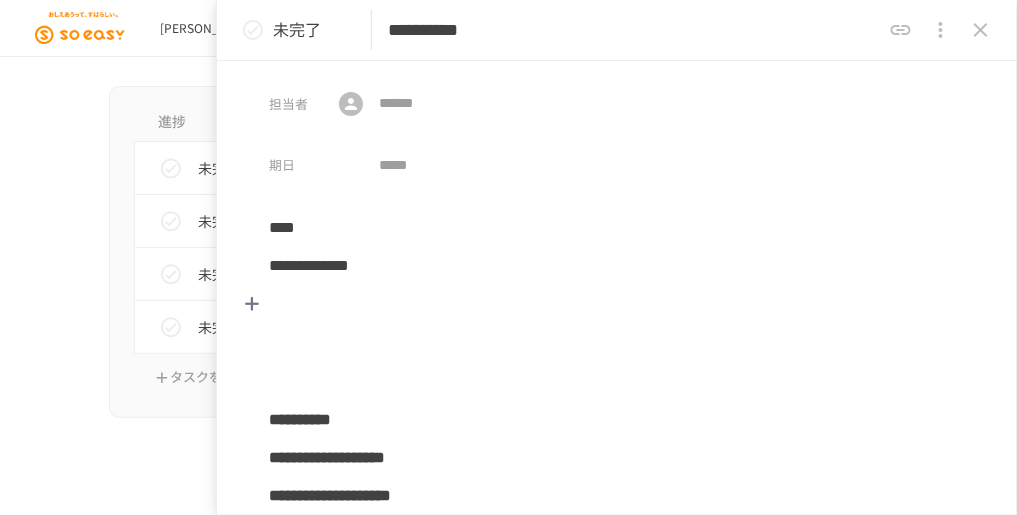 type 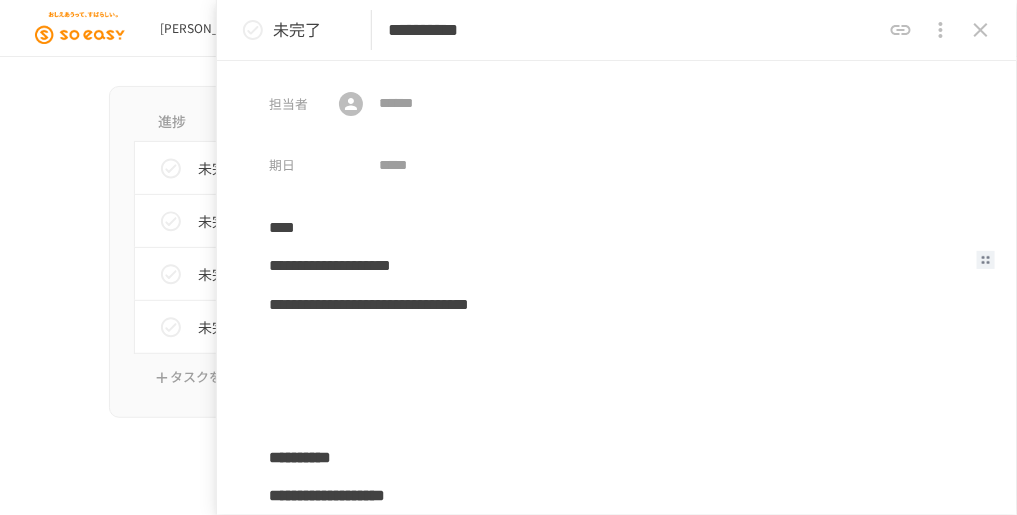 click on "**********" at bounding box center [611, 266] 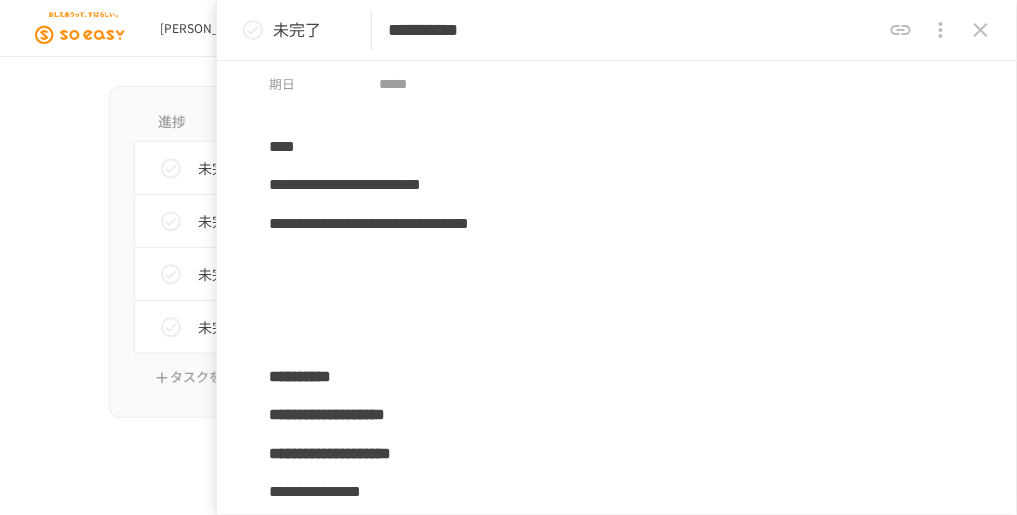 scroll, scrollTop: 106, scrollLeft: 0, axis: vertical 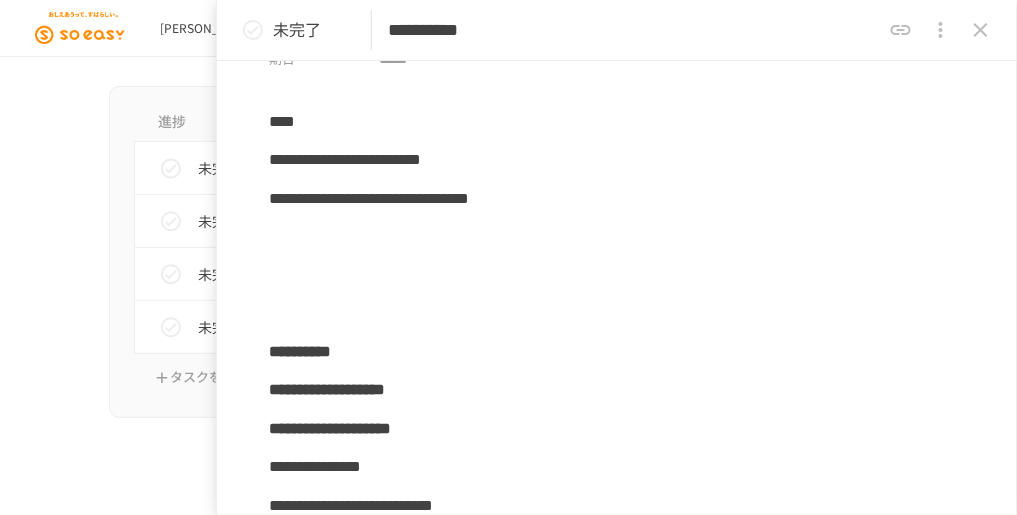 type 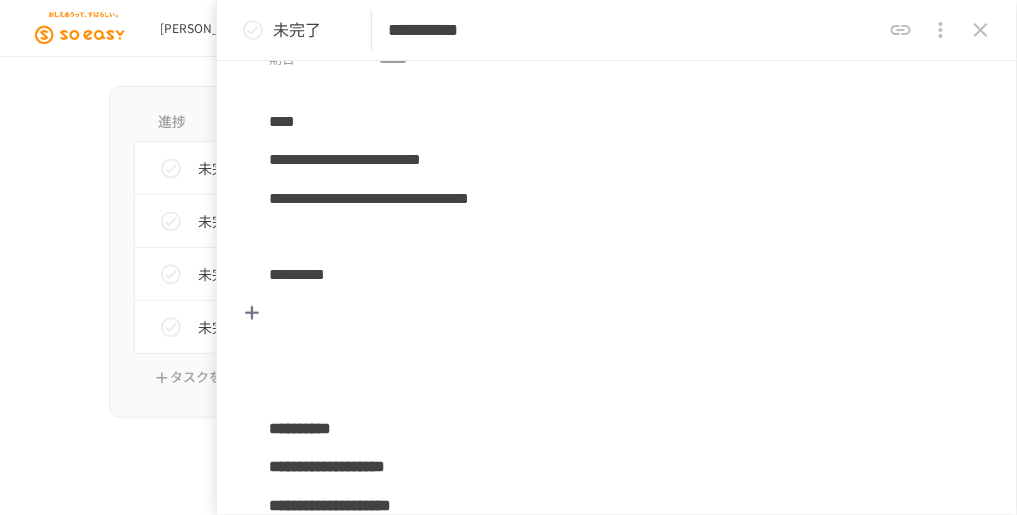 type 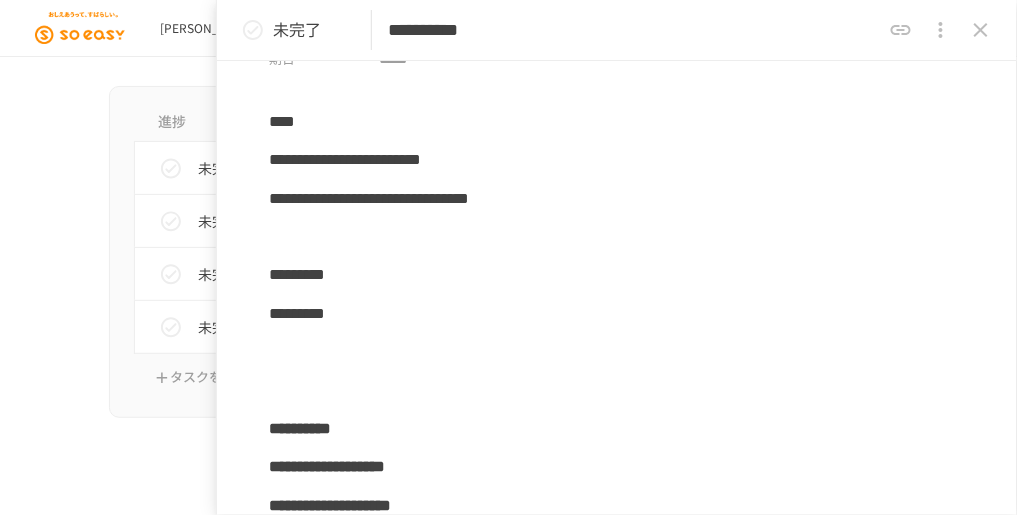 scroll, scrollTop: 145, scrollLeft: 0, axis: vertical 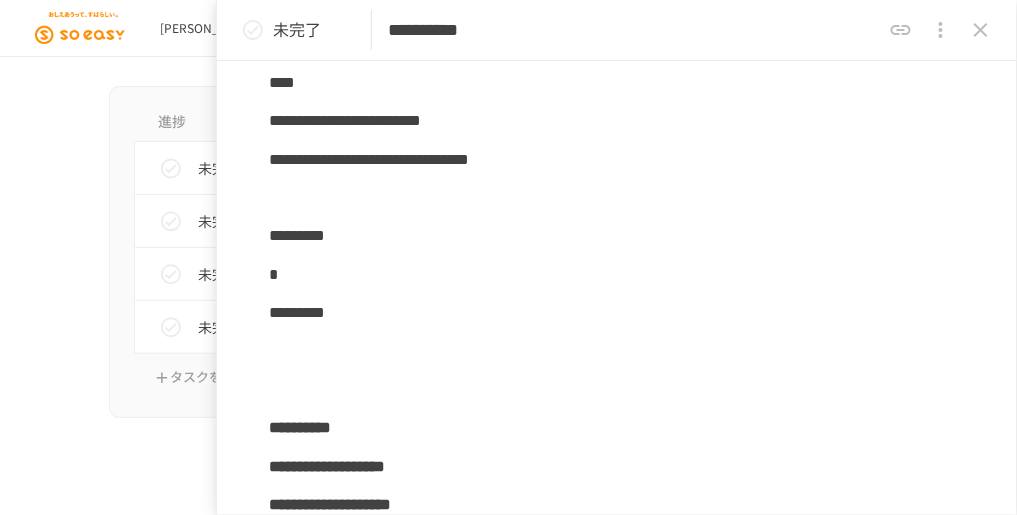 type 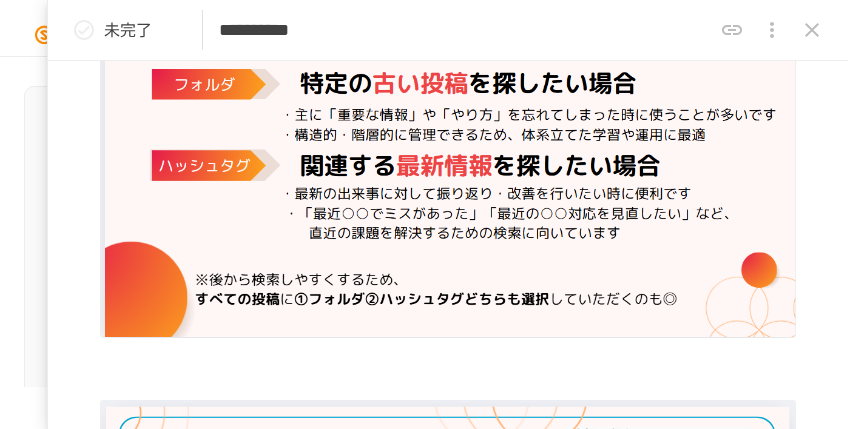 scroll, scrollTop: 2384, scrollLeft: 0, axis: vertical 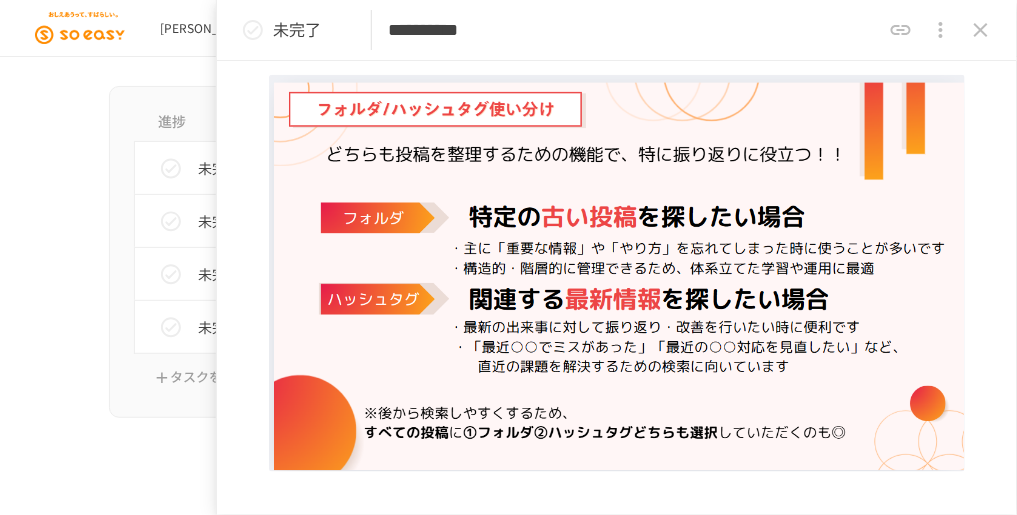 click on "画像/GIFファイルを選択する" at bounding box center (617, 279) 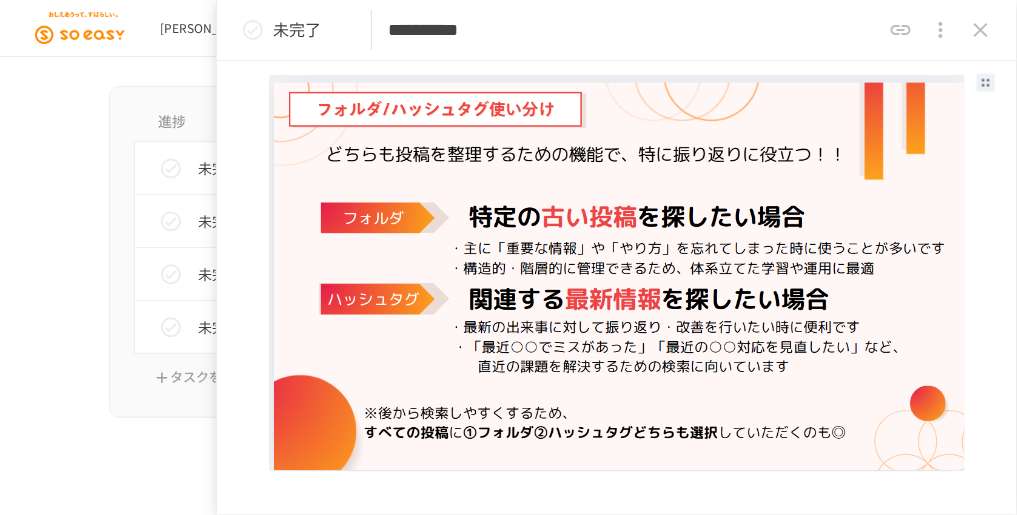click at bounding box center [617, 508] 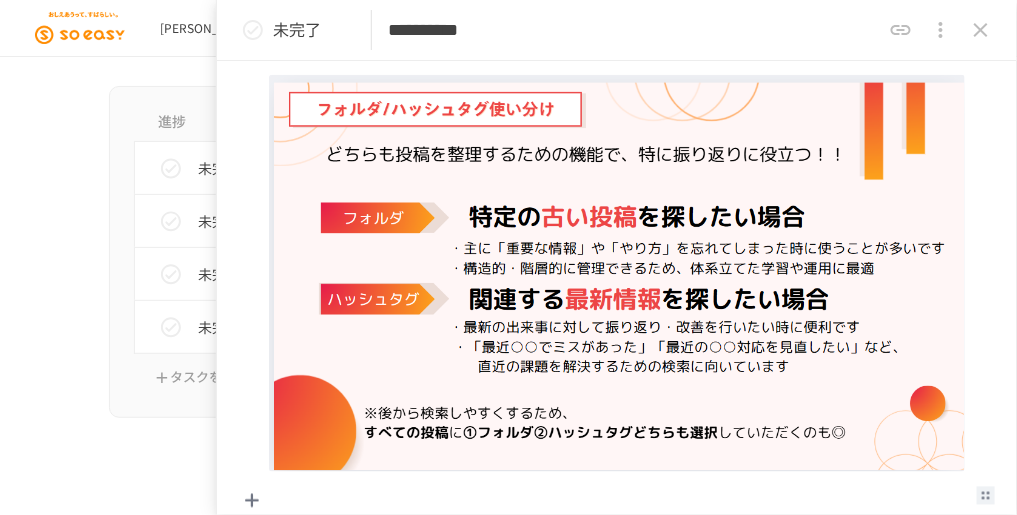 type 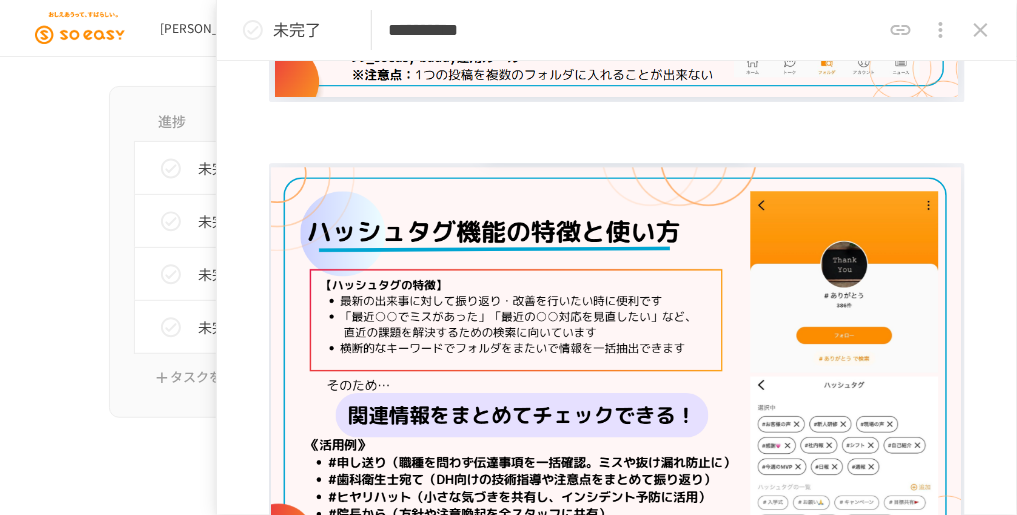scroll, scrollTop: 3105, scrollLeft: 0, axis: vertical 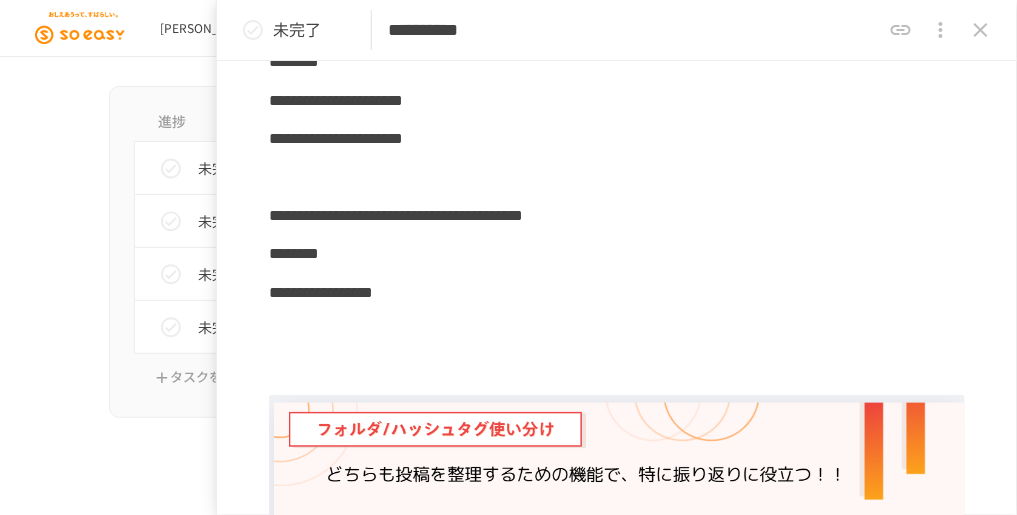 click on "**********" at bounding box center (611, 216) 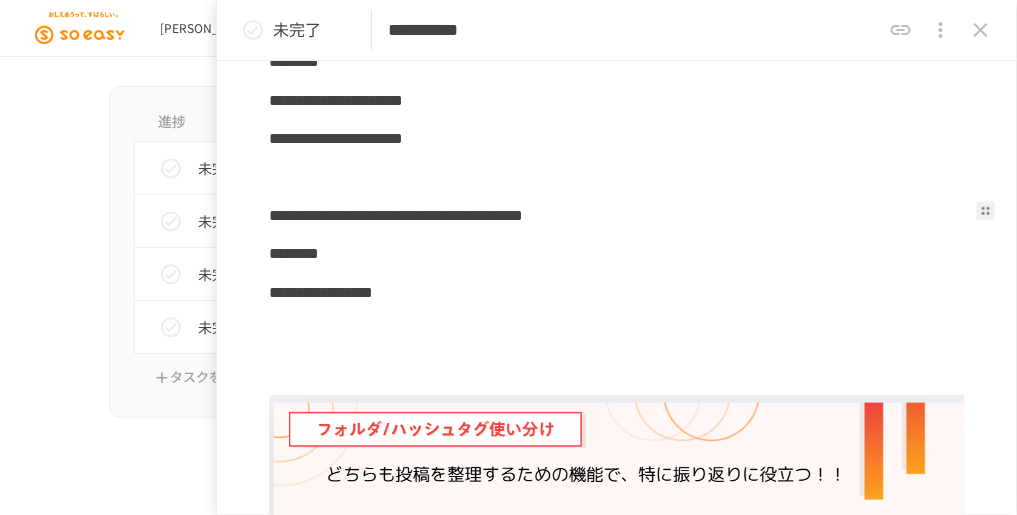 type 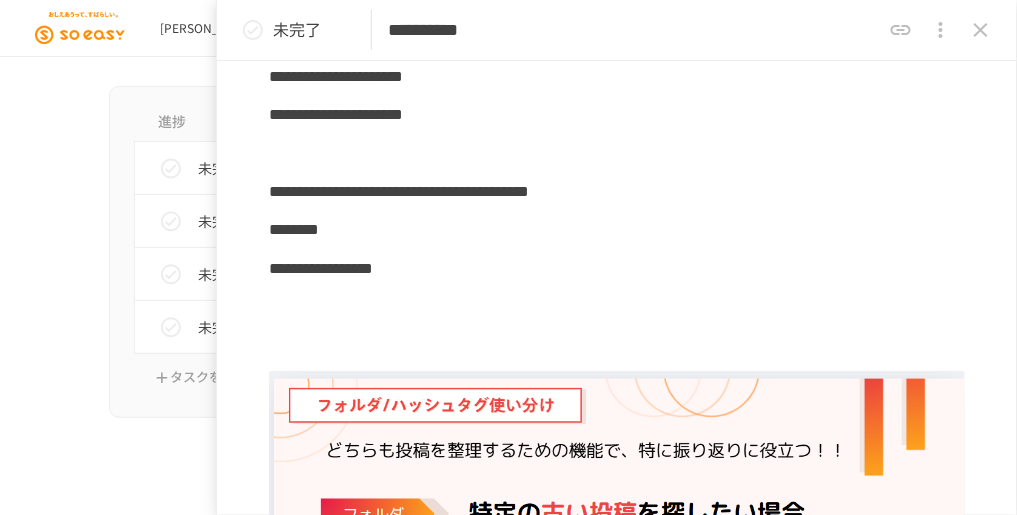 scroll, scrollTop: 1931, scrollLeft: 0, axis: vertical 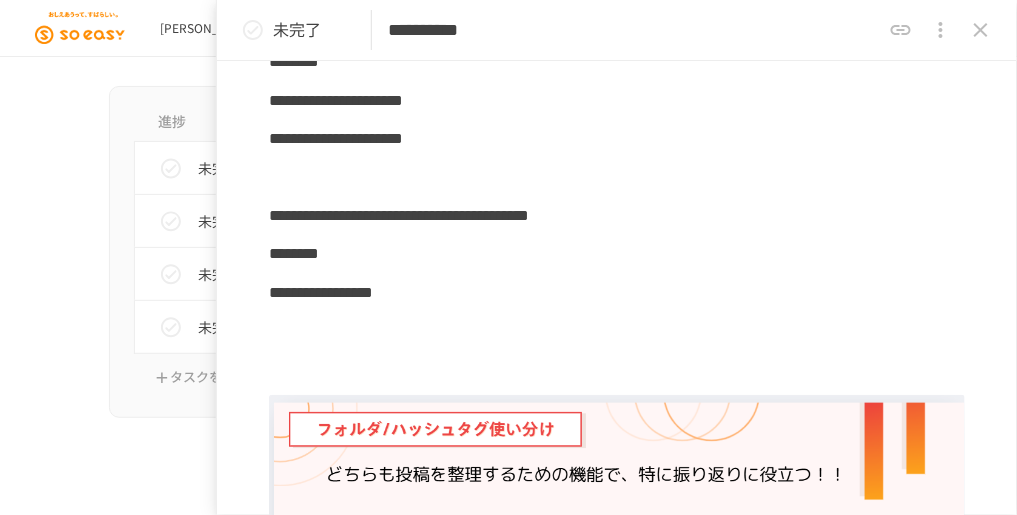 click on "**********" at bounding box center (611, 292) 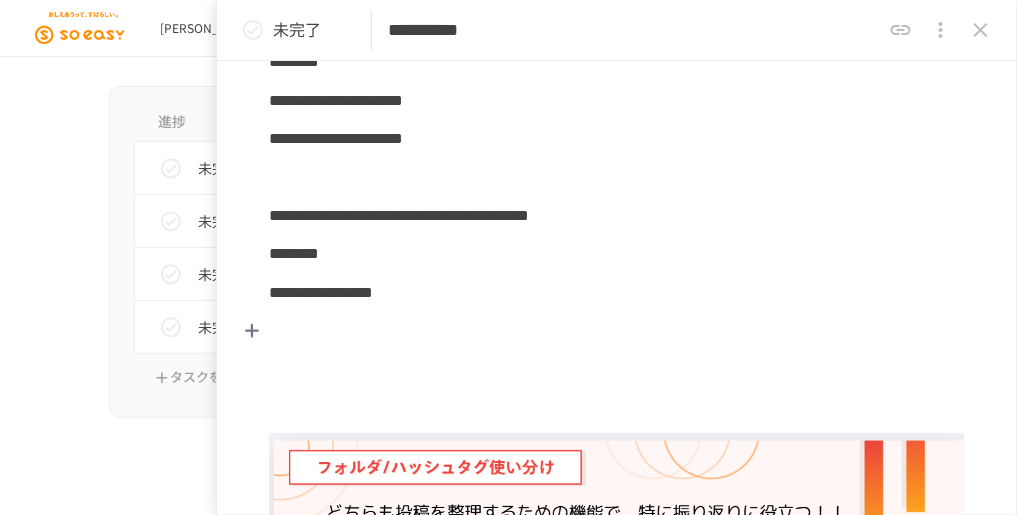 type 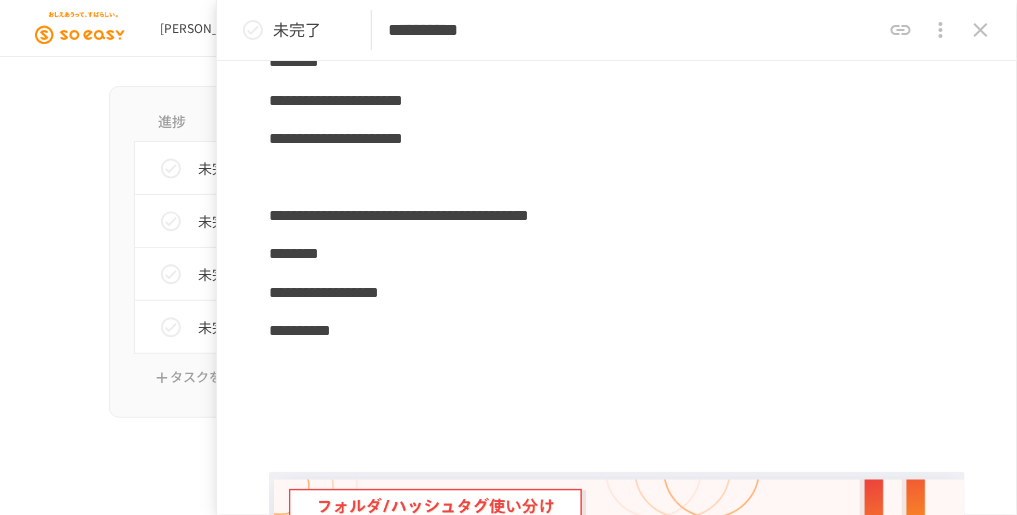 type 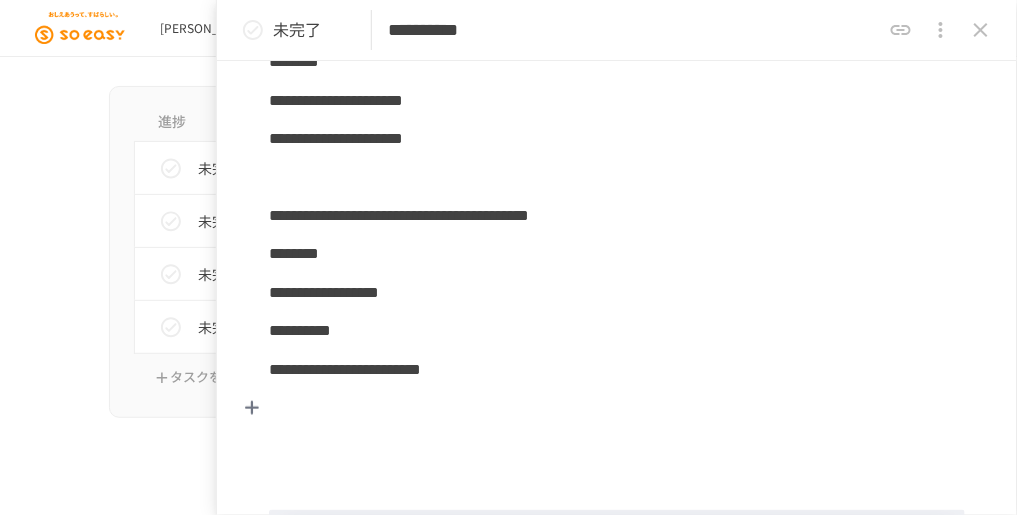 type 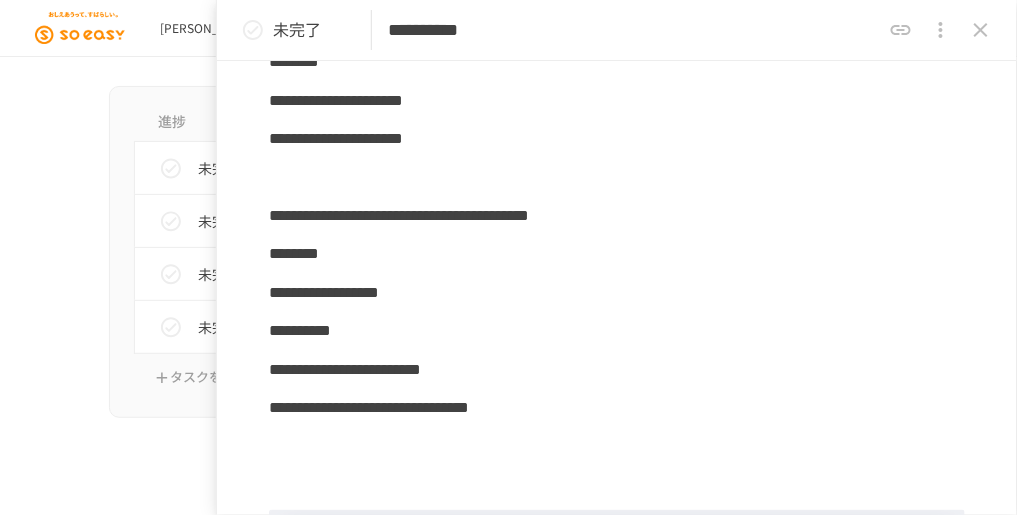 type 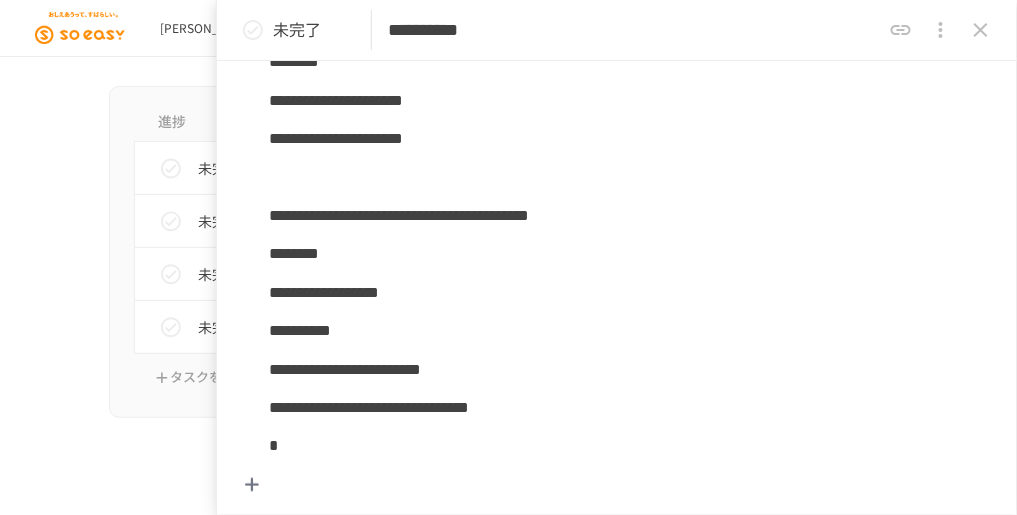scroll, scrollTop: 1970, scrollLeft: 0, axis: vertical 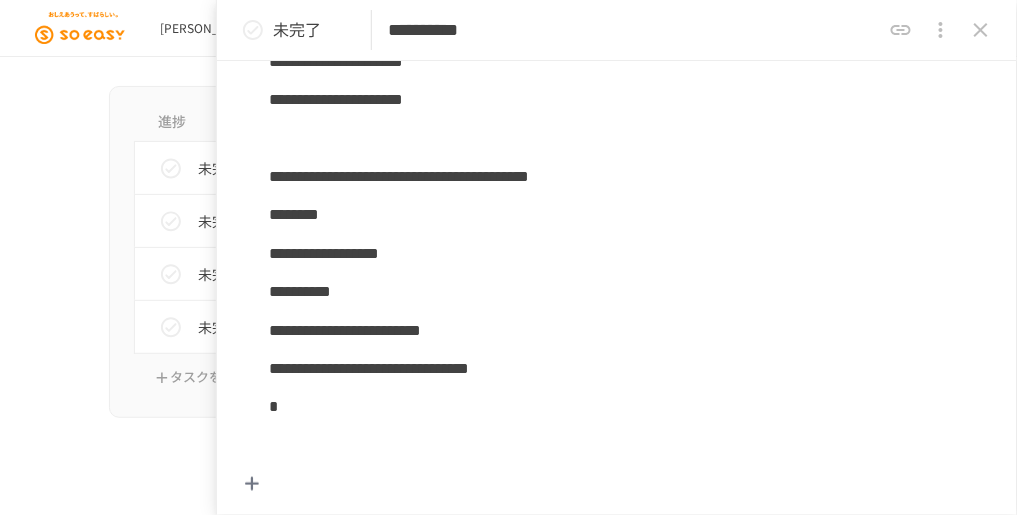 type 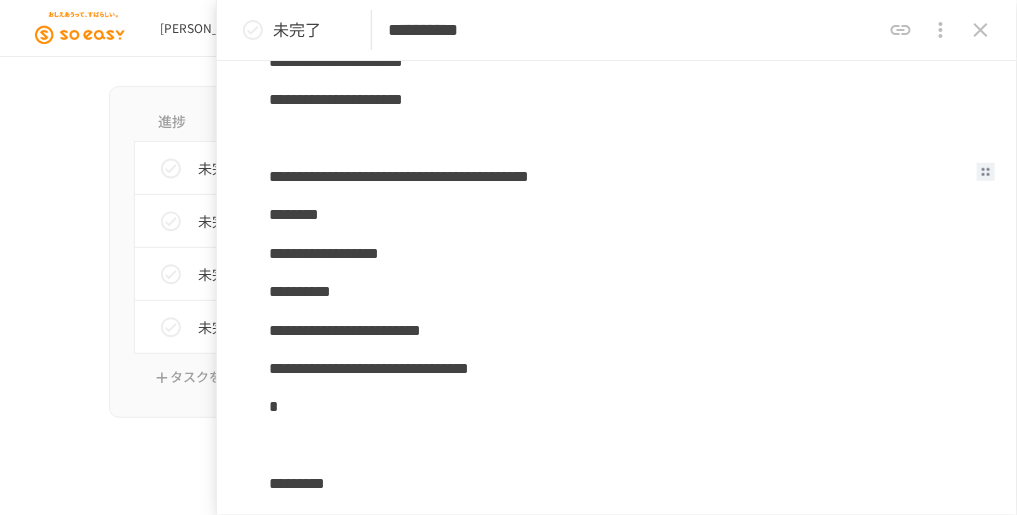 click on "**********" at bounding box center (611, 177) 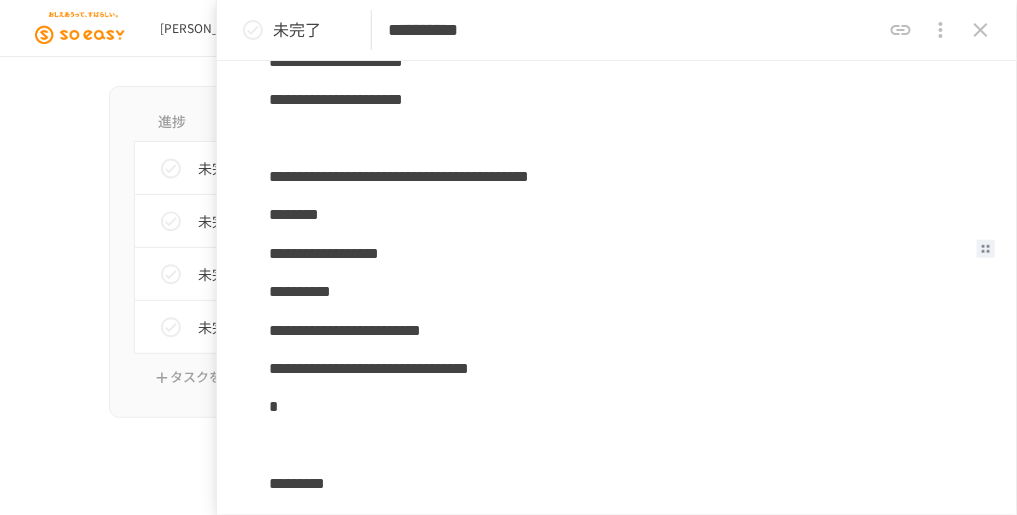 click on "**********" at bounding box center [611, 253] 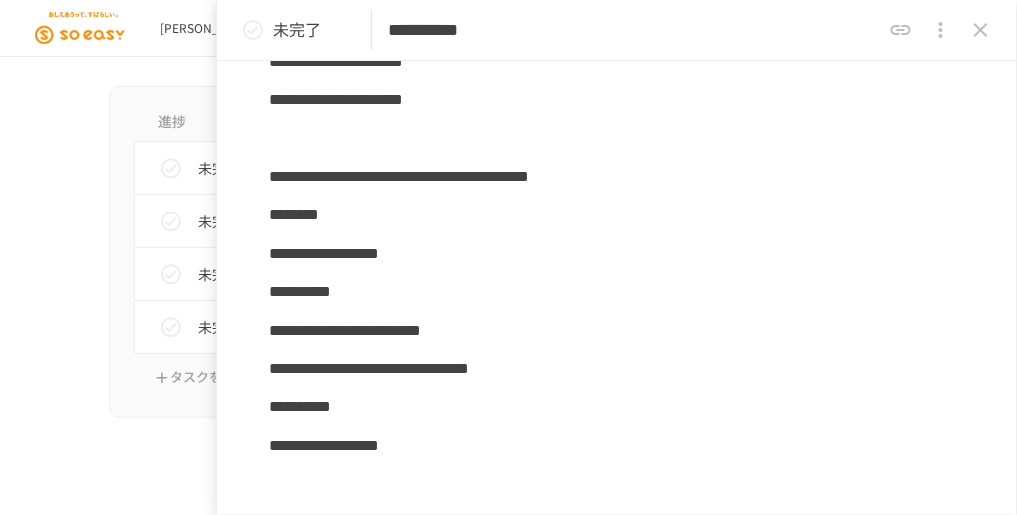 type 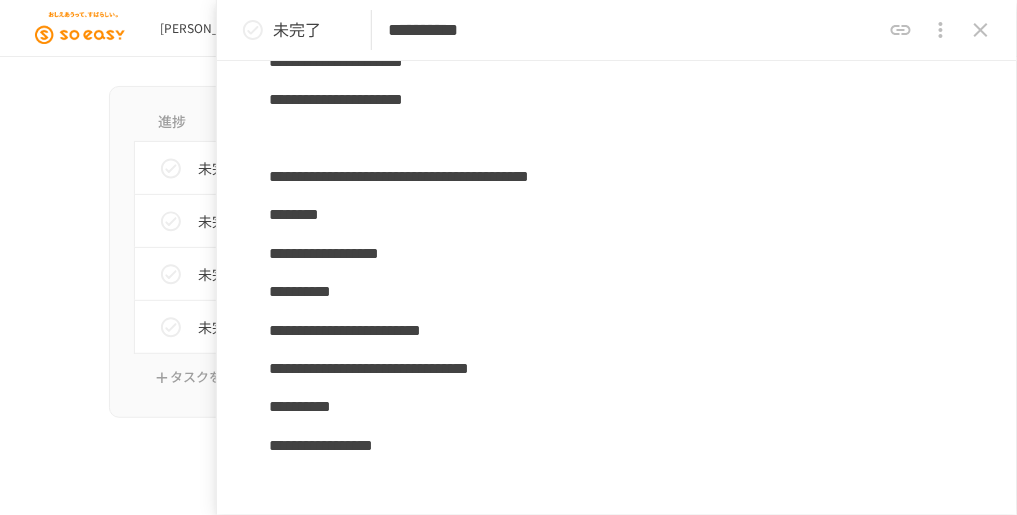 scroll, scrollTop: 2008, scrollLeft: 0, axis: vertical 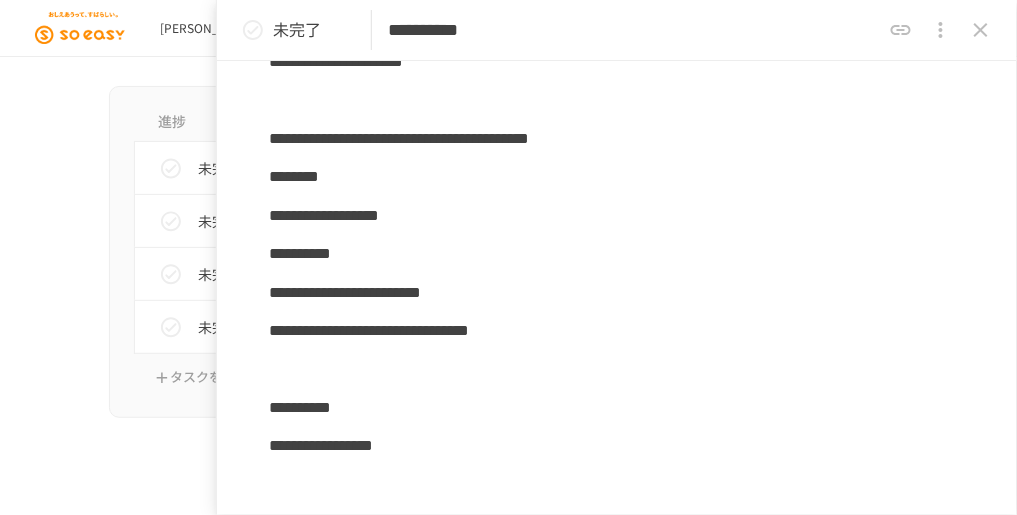 type 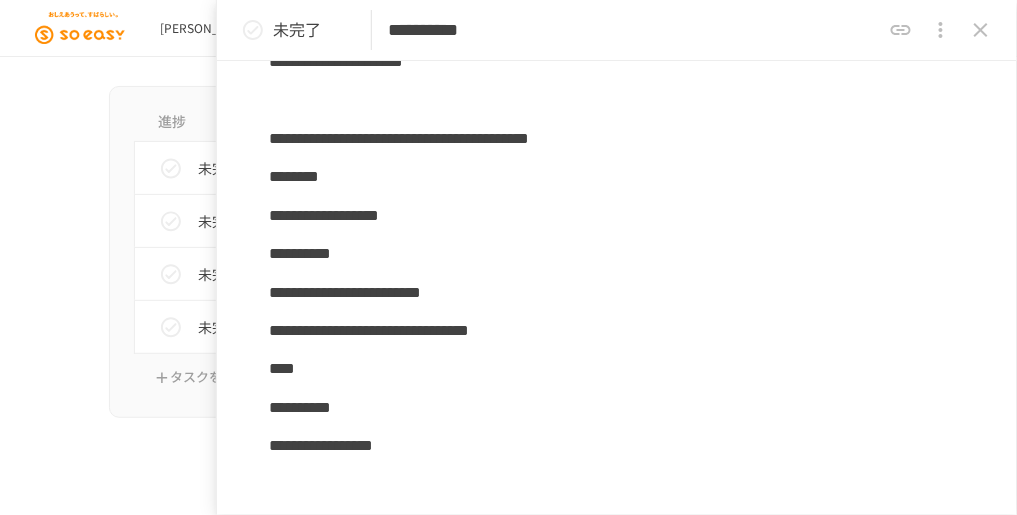 type 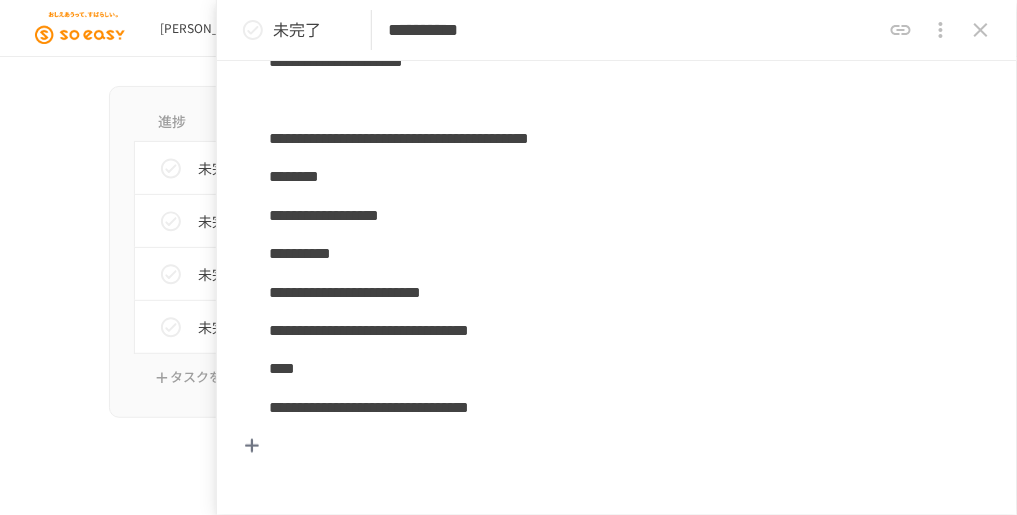 type 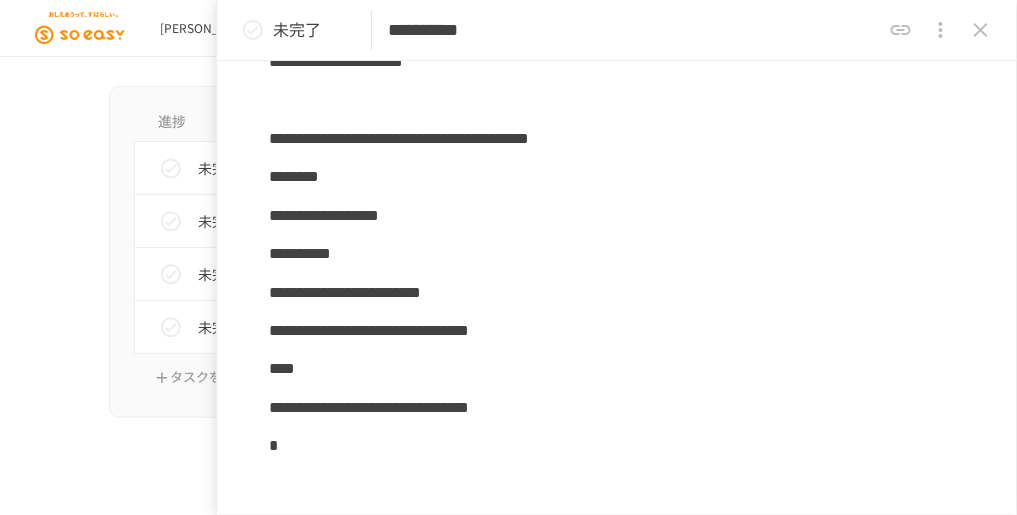 click on "**********" at bounding box center [611, 215] 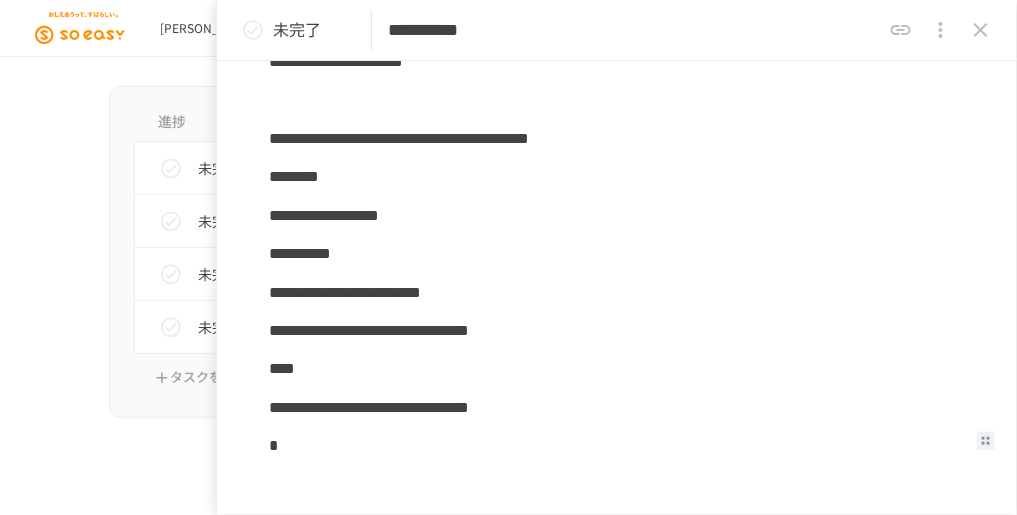 click on "*" at bounding box center [611, 446] 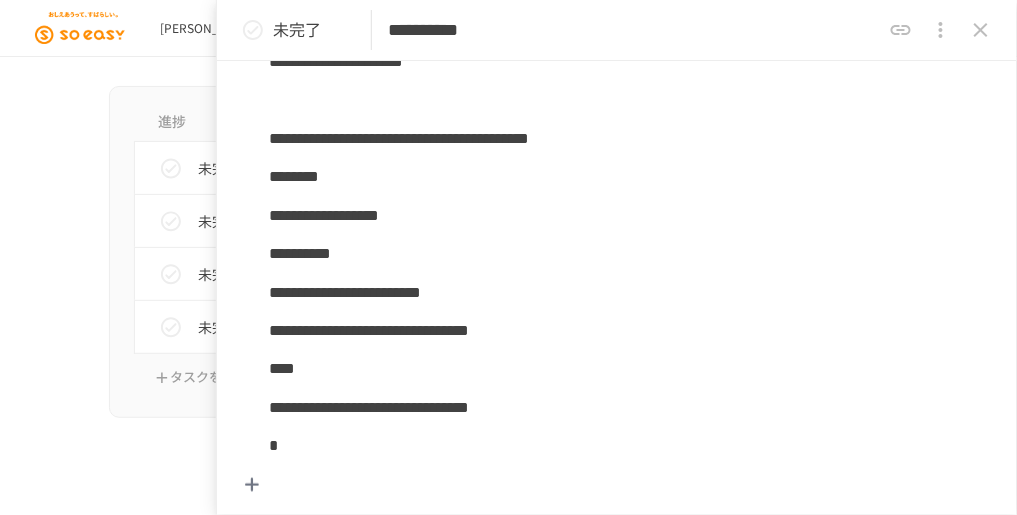 type 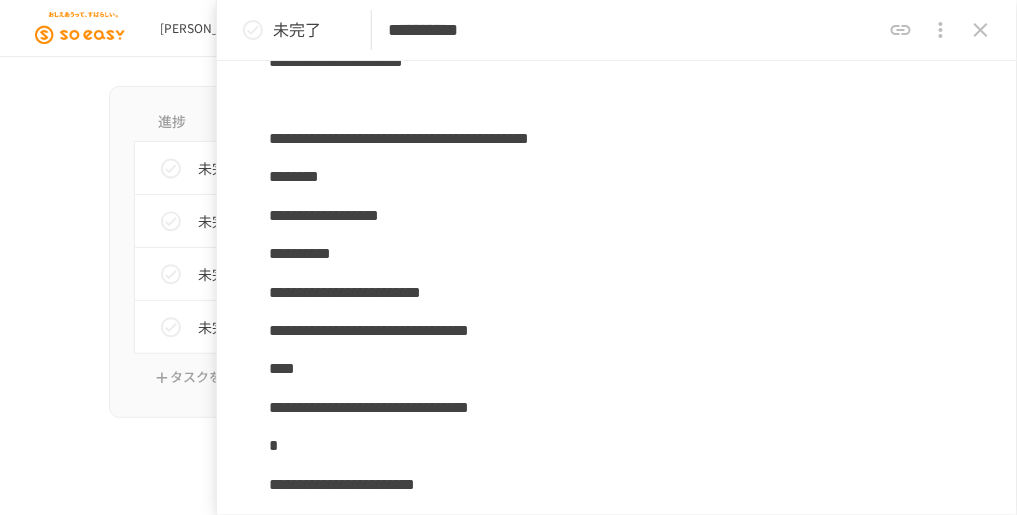 scroll, scrollTop: 2115, scrollLeft: 0, axis: vertical 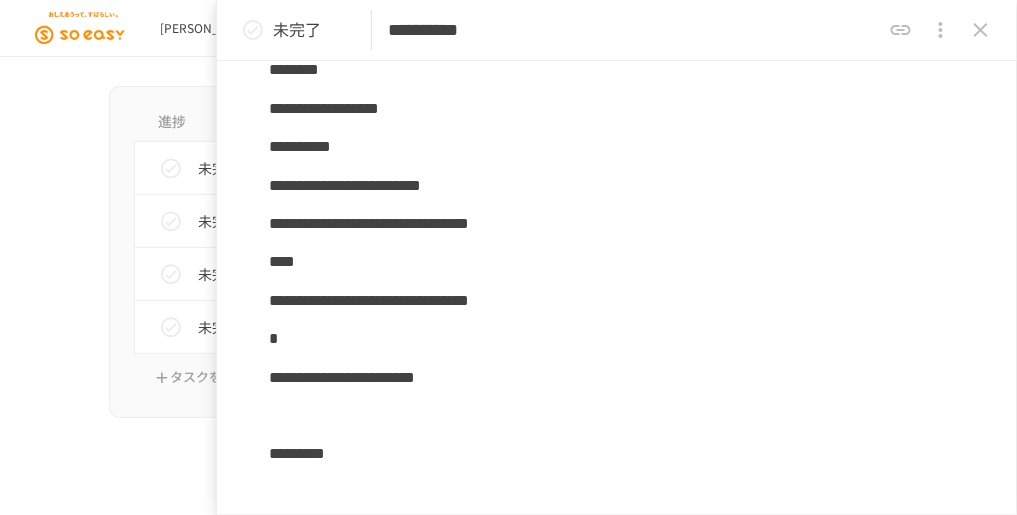 click on "*" at bounding box center (611, 339) 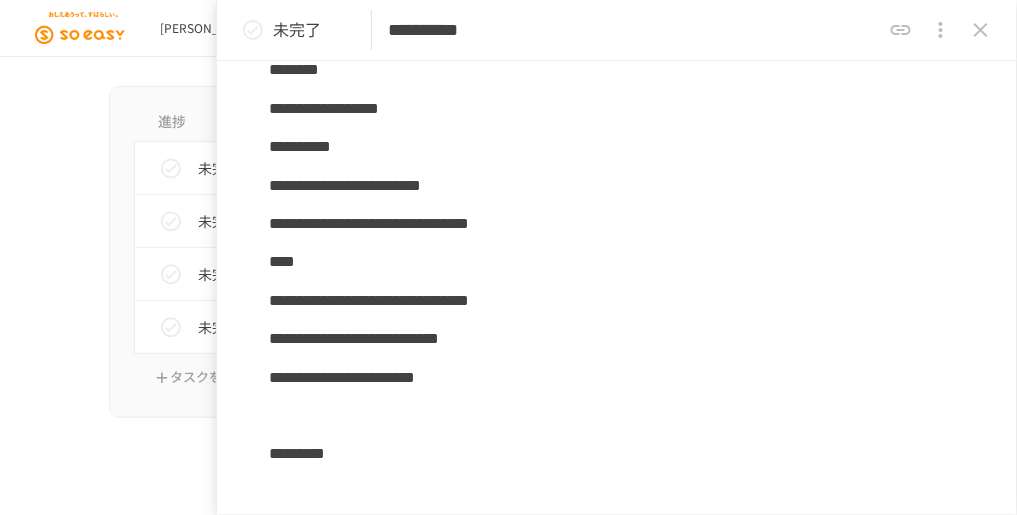 click on "**********" at bounding box center (611, 377) 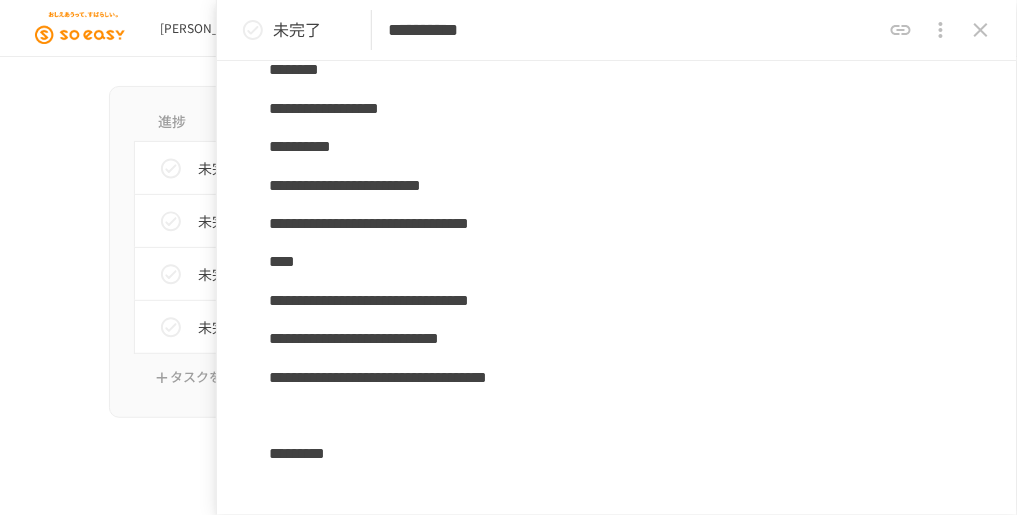 scroll, scrollTop: 2115, scrollLeft: 0, axis: vertical 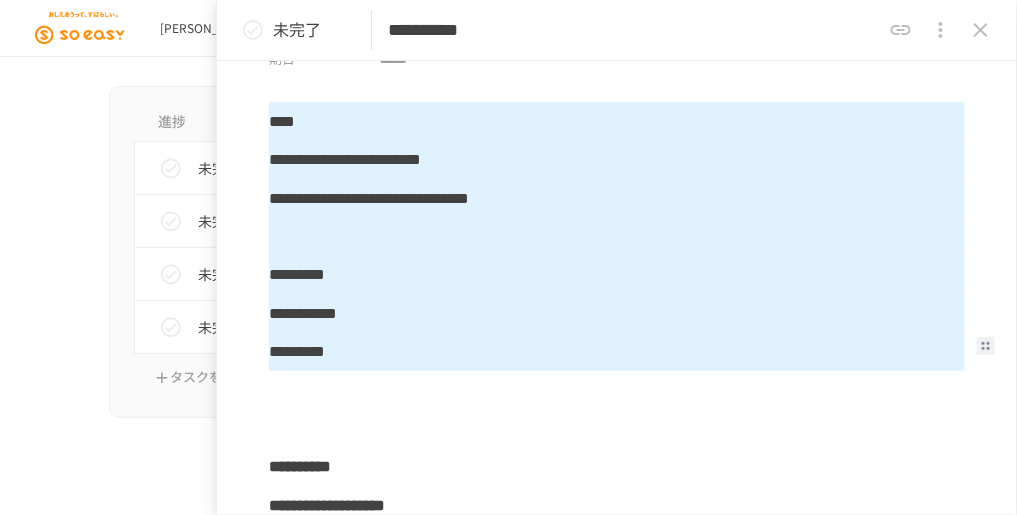drag, startPoint x: 476, startPoint y: 363, endPoint x: 296, endPoint y: 134, distance: 291.27478 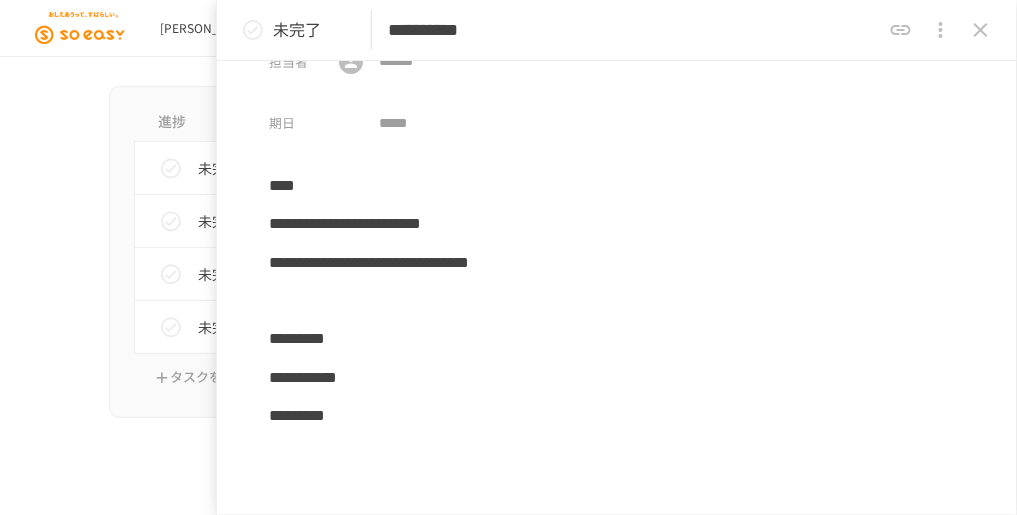 scroll, scrollTop: 106, scrollLeft: 0, axis: vertical 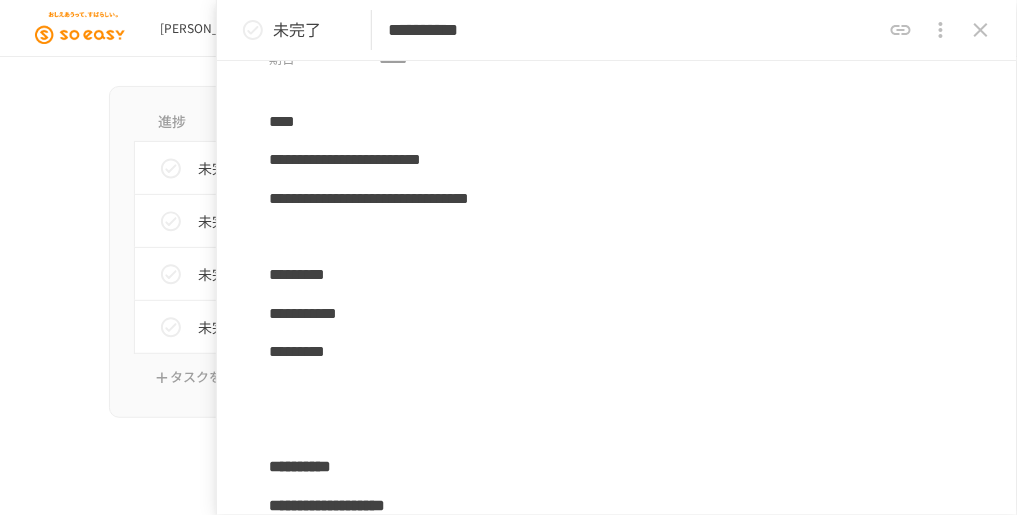 click on "*********" at bounding box center (611, 275) 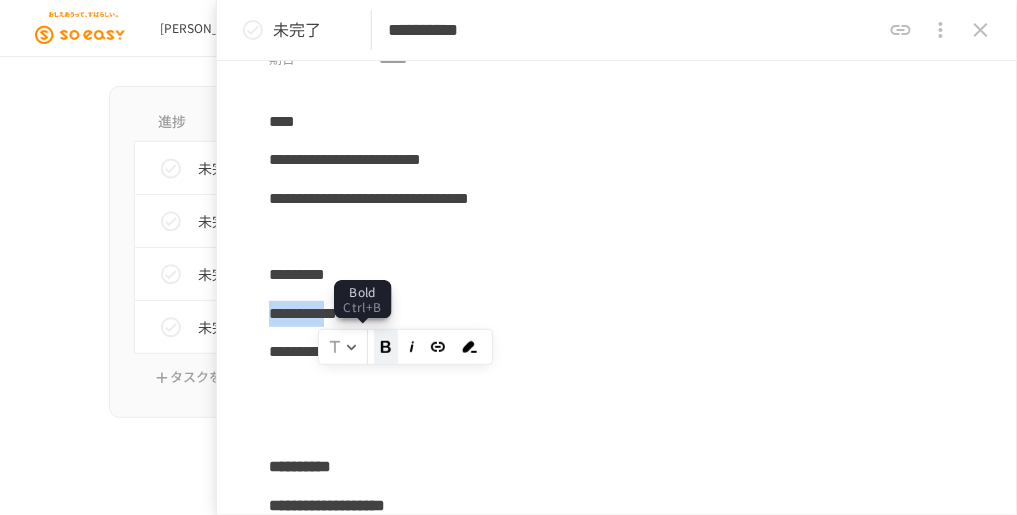 drag, startPoint x: 280, startPoint y: 321, endPoint x: 396, endPoint y: 358, distance: 121.75796 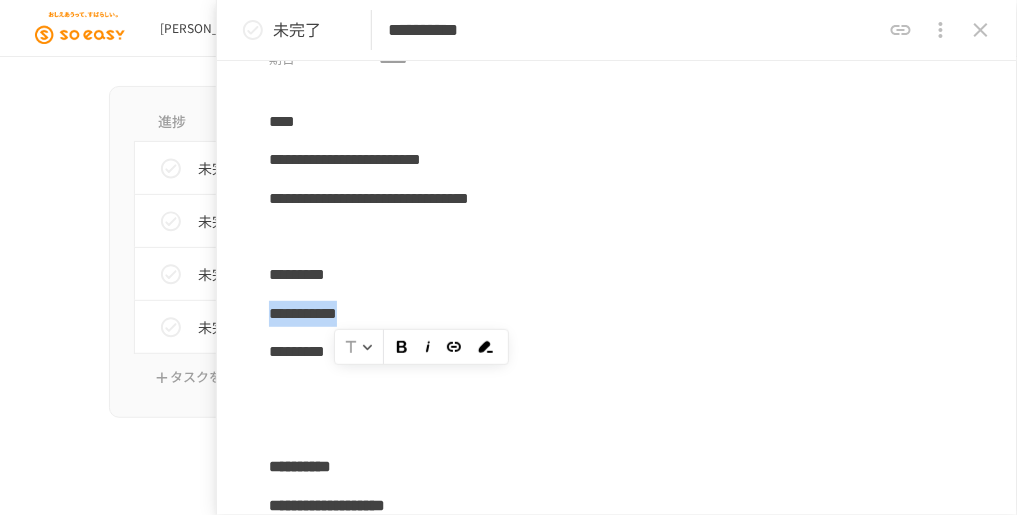 click at bounding box center (617, 390) 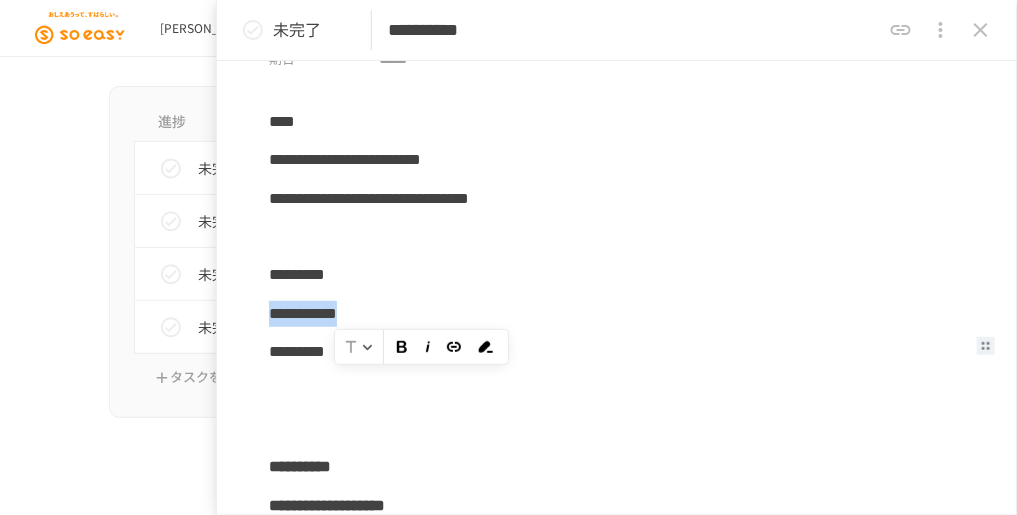 click on "*********" at bounding box center (611, 352) 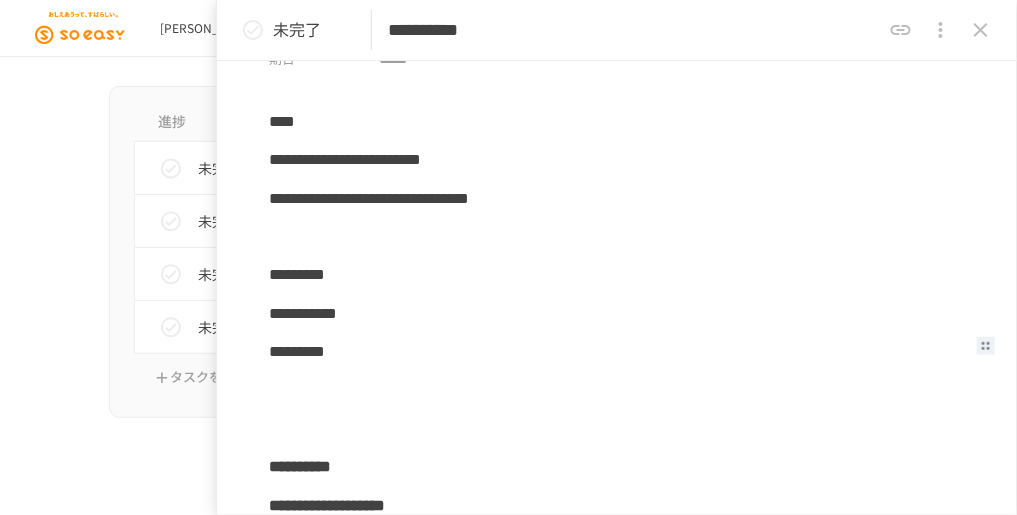 click at bounding box center (617, 390) 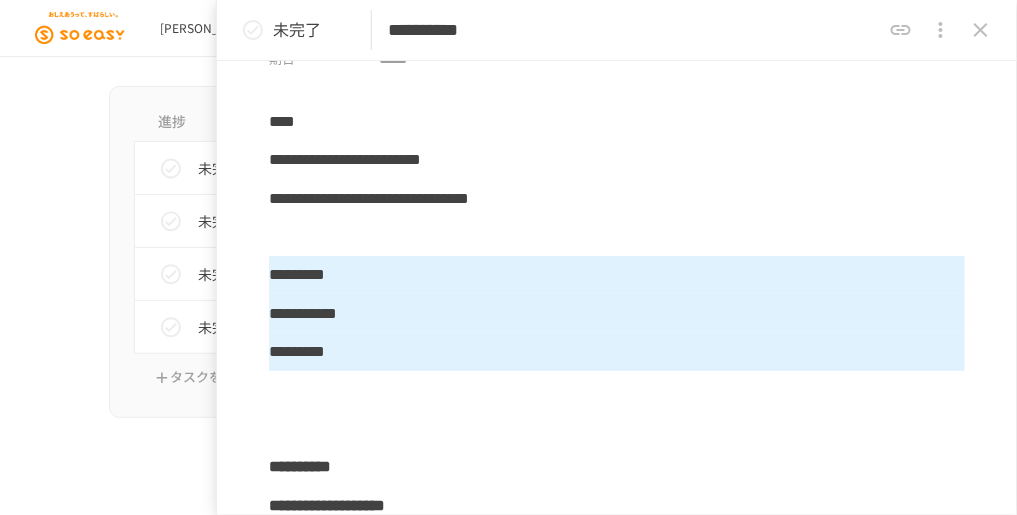 drag, startPoint x: 489, startPoint y: 362, endPoint x: 275, endPoint y: 272, distance: 232.15512 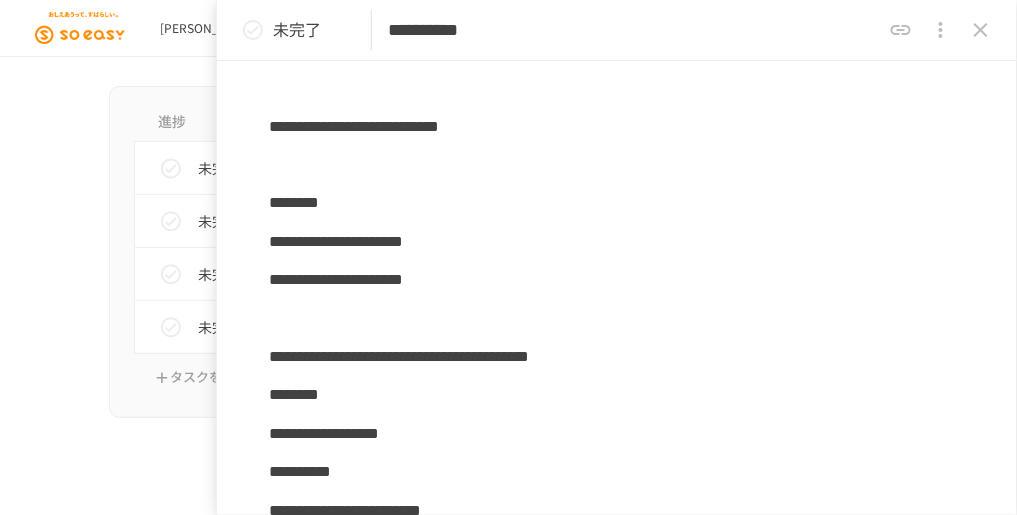 scroll, scrollTop: 1813, scrollLeft: 0, axis: vertical 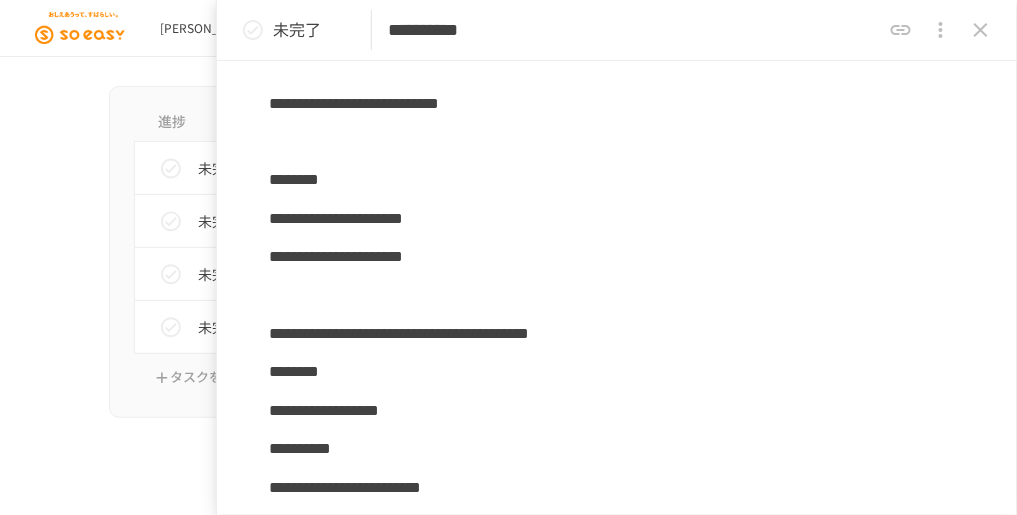 click at bounding box center [617, 295] 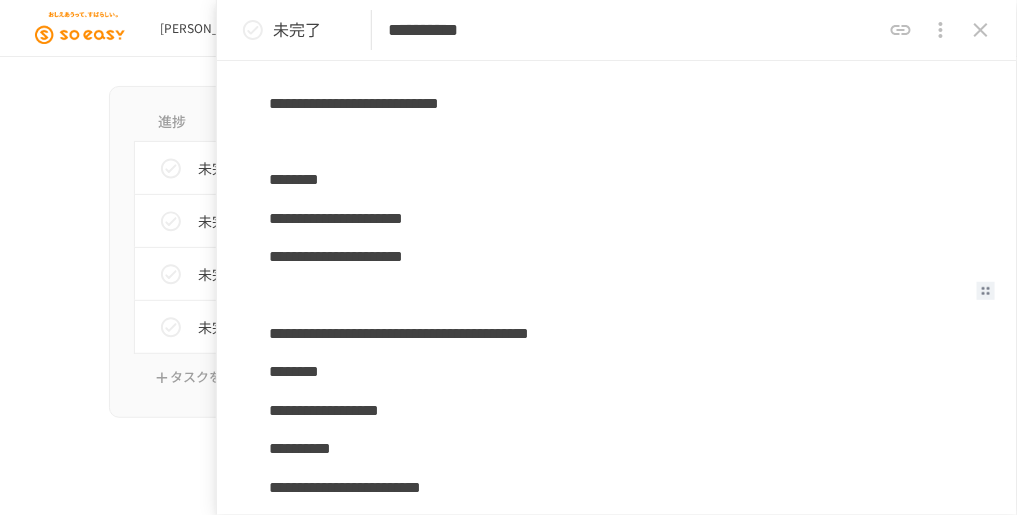 click at bounding box center (617, 295) 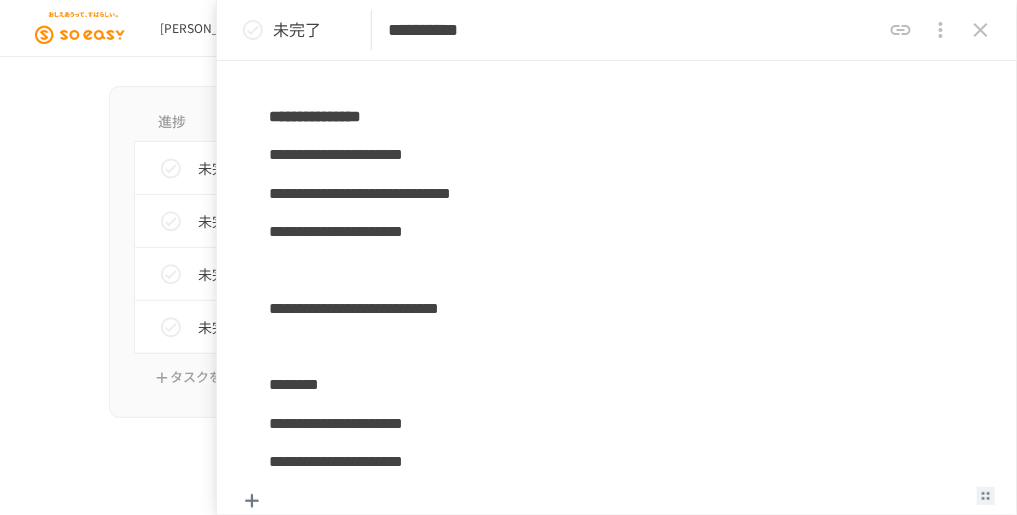 scroll, scrollTop: 1600, scrollLeft: 0, axis: vertical 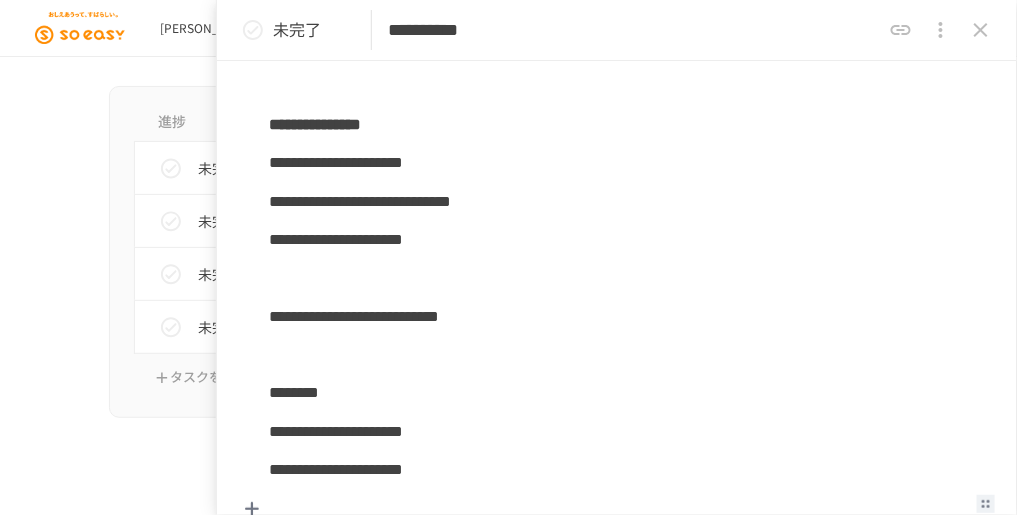 click at bounding box center [617, 278] 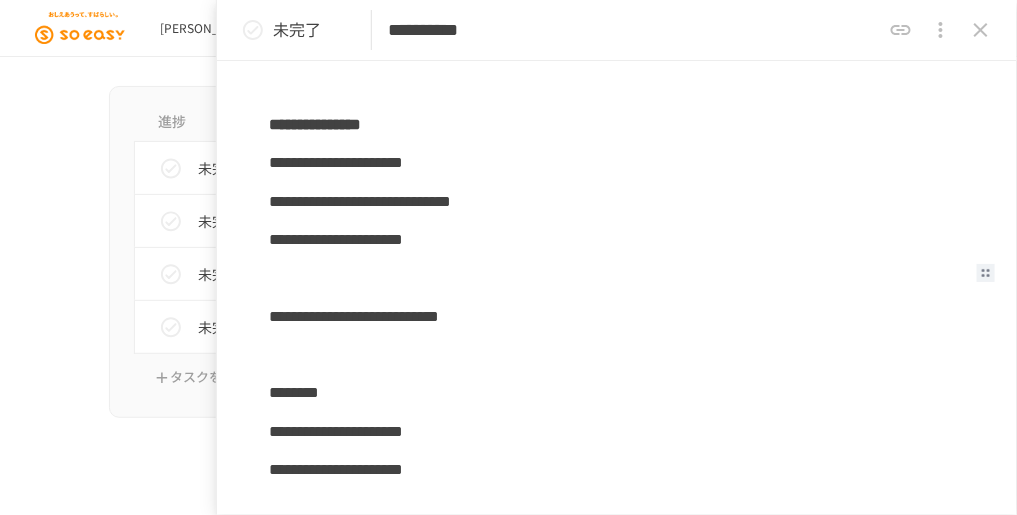 click at bounding box center (617, 278) 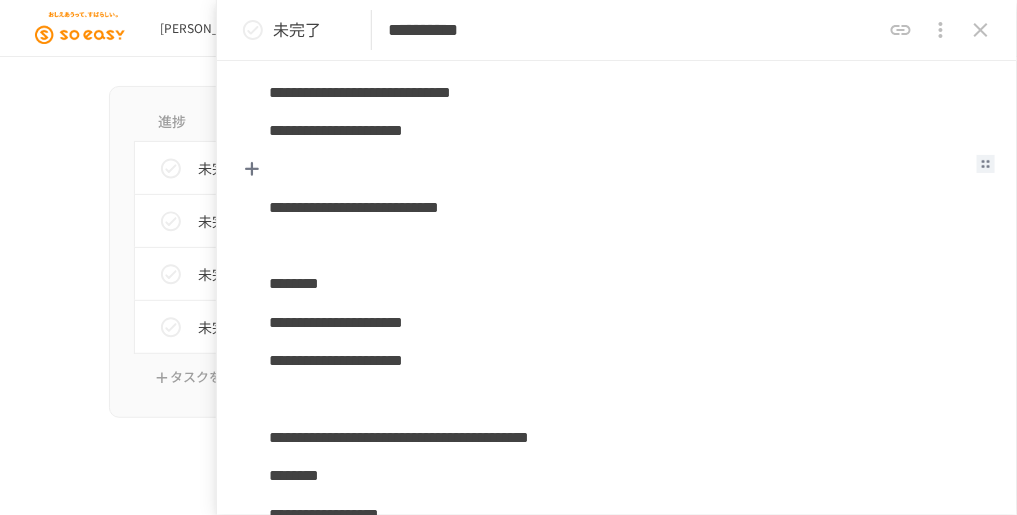 scroll, scrollTop: 1813, scrollLeft: 0, axis: vertical 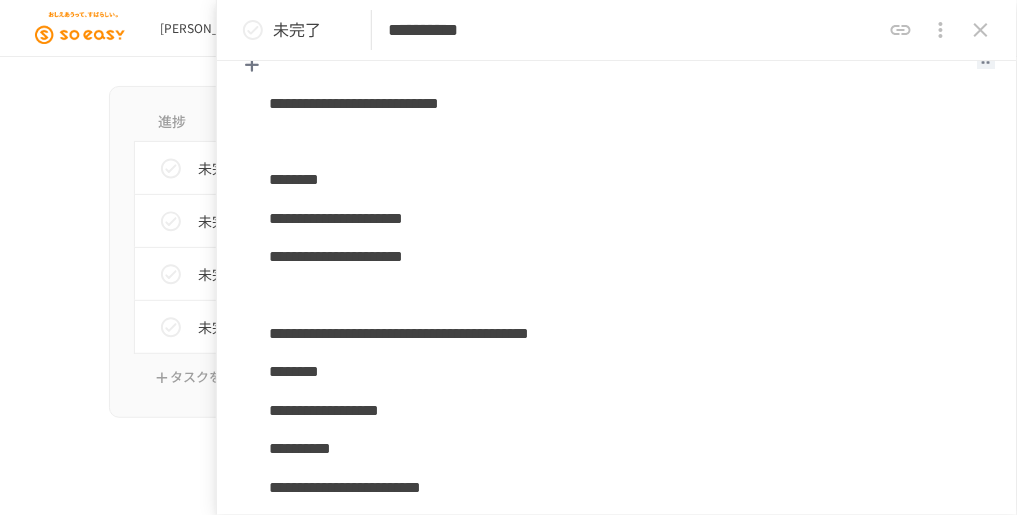 click on "**********" at bounding box center (617, 422) 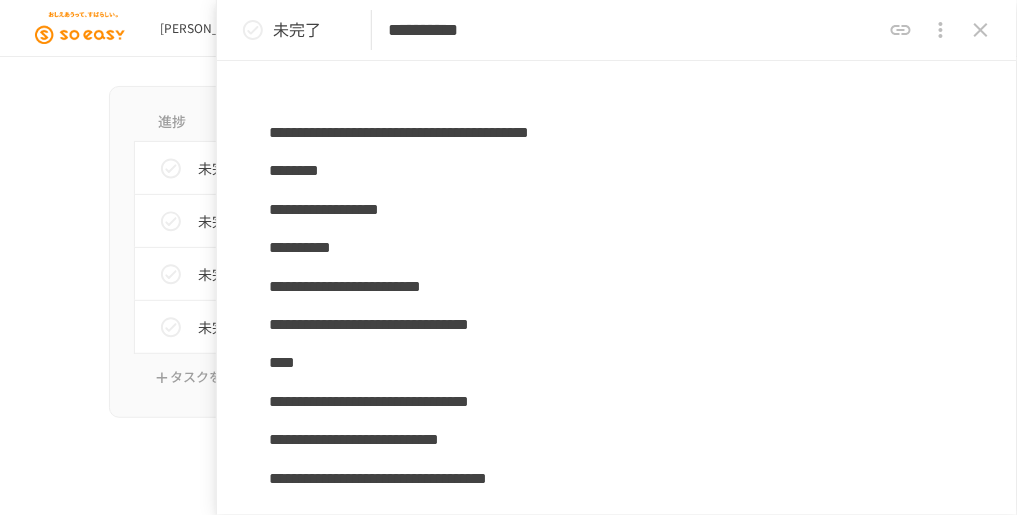 scroll, scrollTop: 2240, scrollLeft: 0, axis: vertical 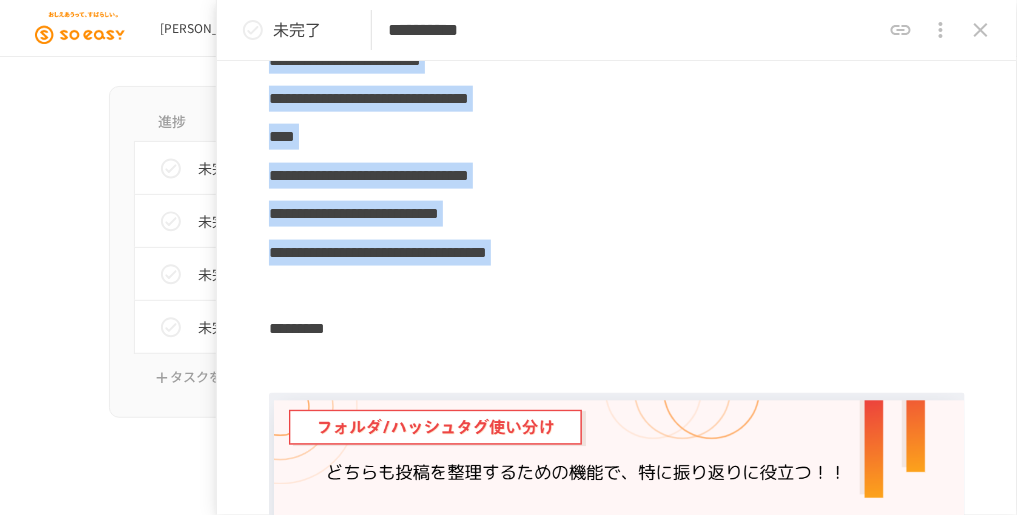 click on "*********" at bounding box center [611, 329] 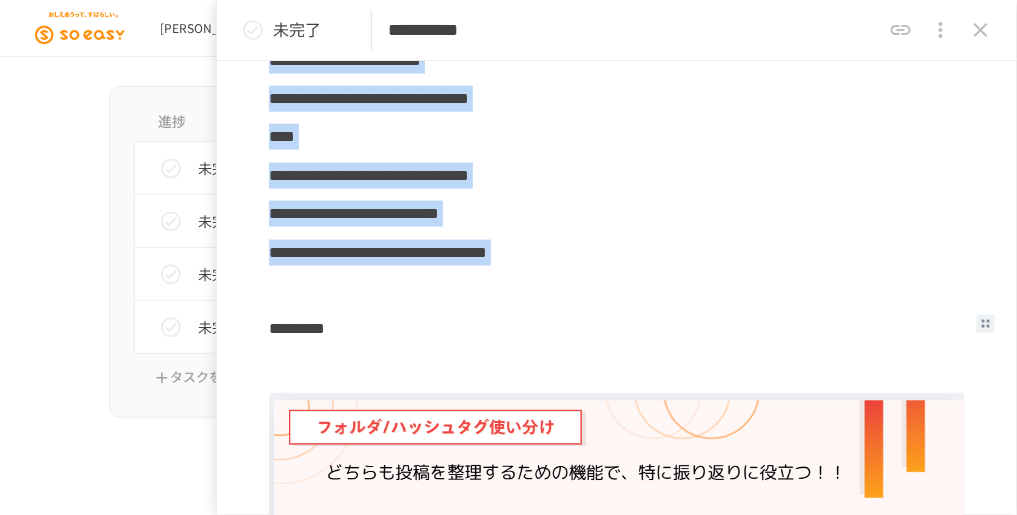 drag, startPoint x: 541, startPoint y: 342, endPoint x: 479, endPoint y: 322, distance: 65.14599 